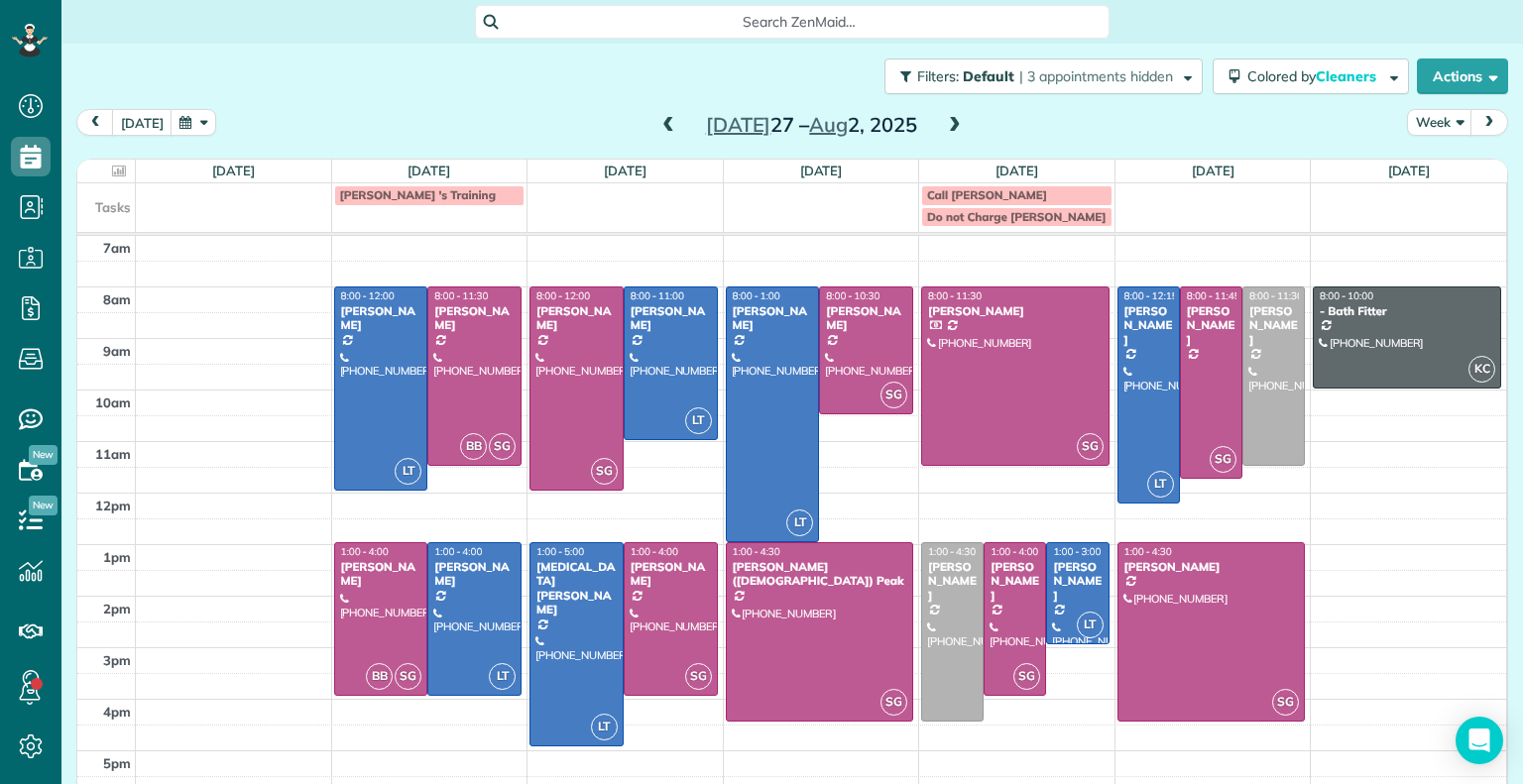scroll, scrollTop: 0, scrollLeft: 0, axis: both 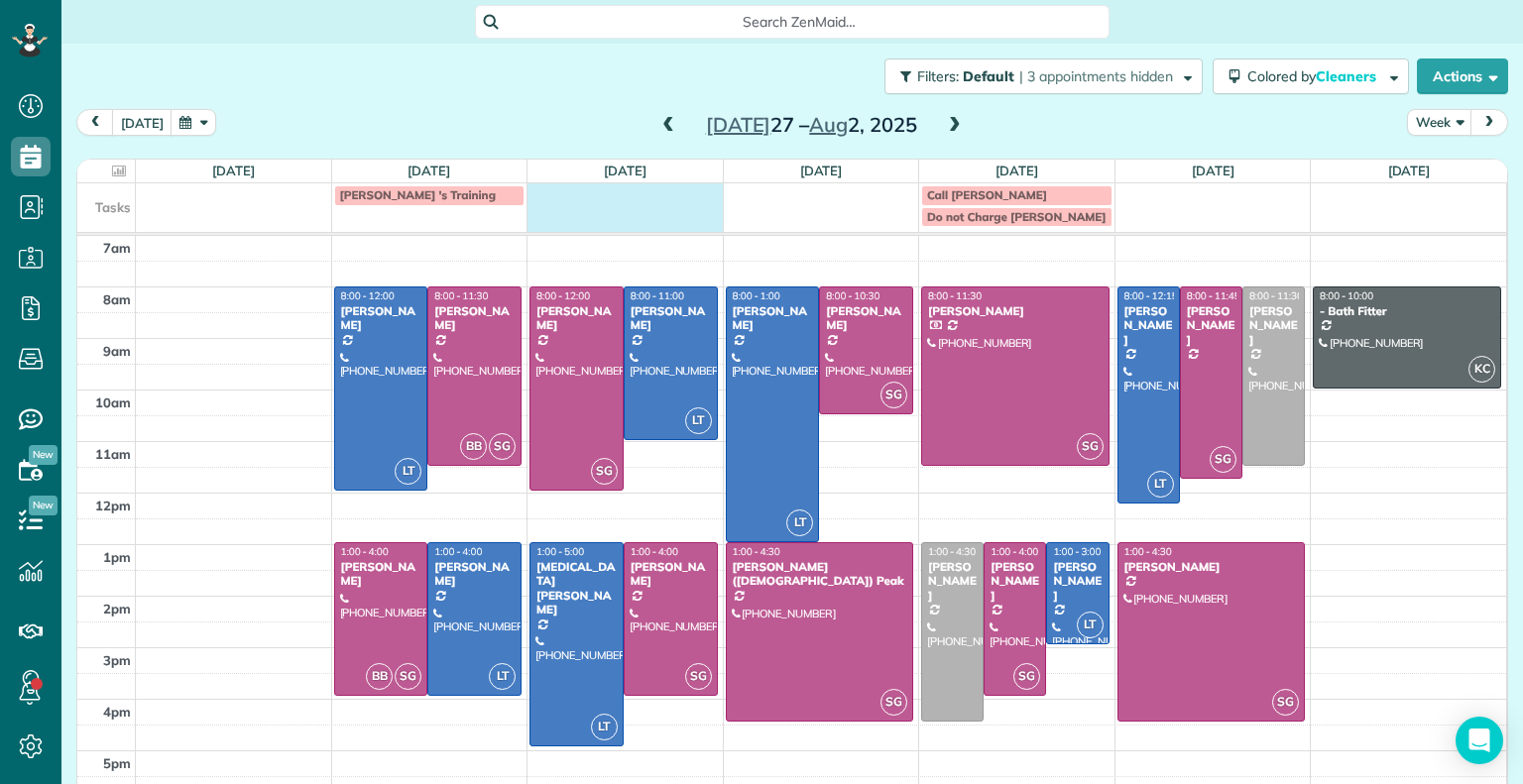 click at bounding box center (626, 205) 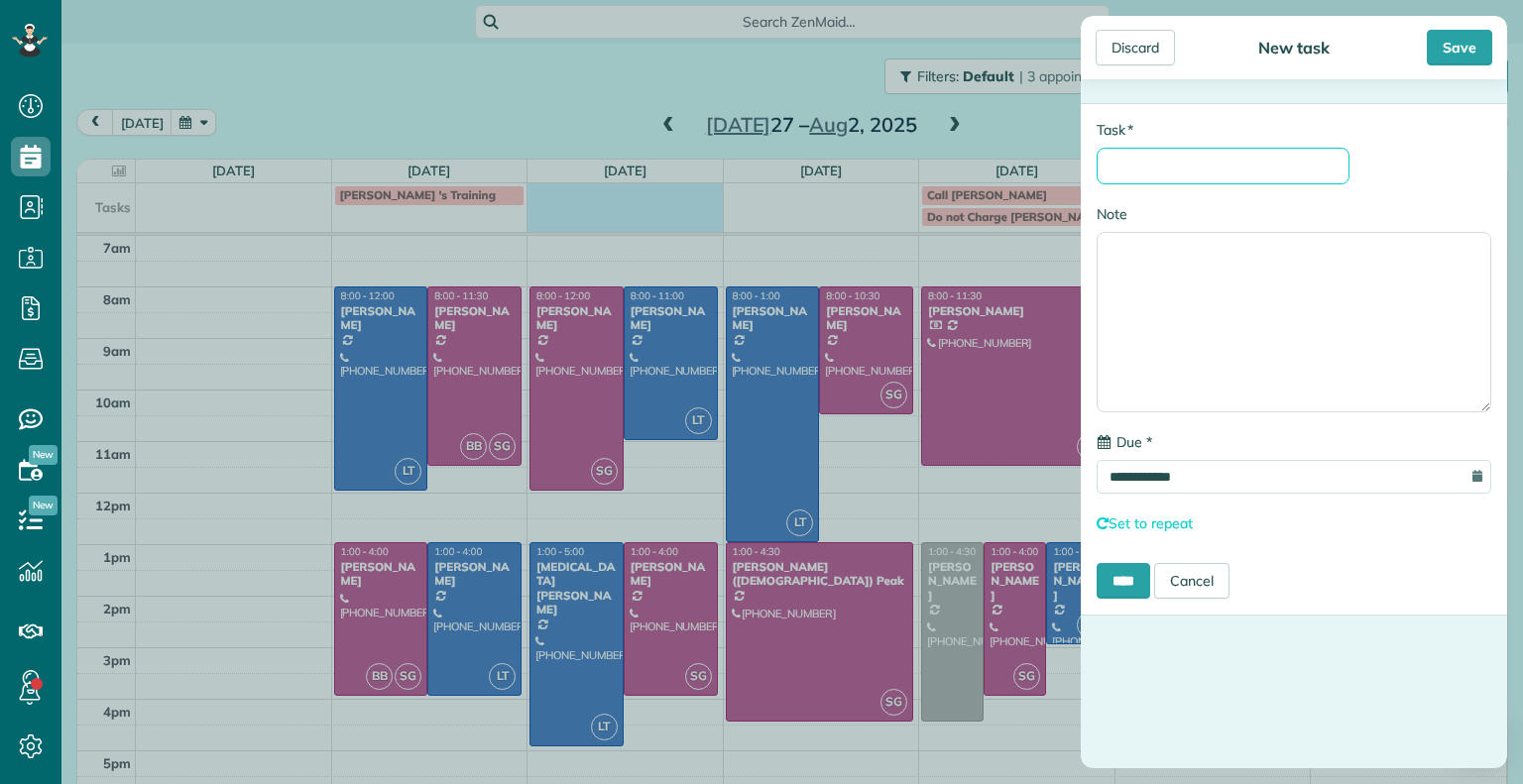 click on "*  Task" at bounding box center (1223, 166) 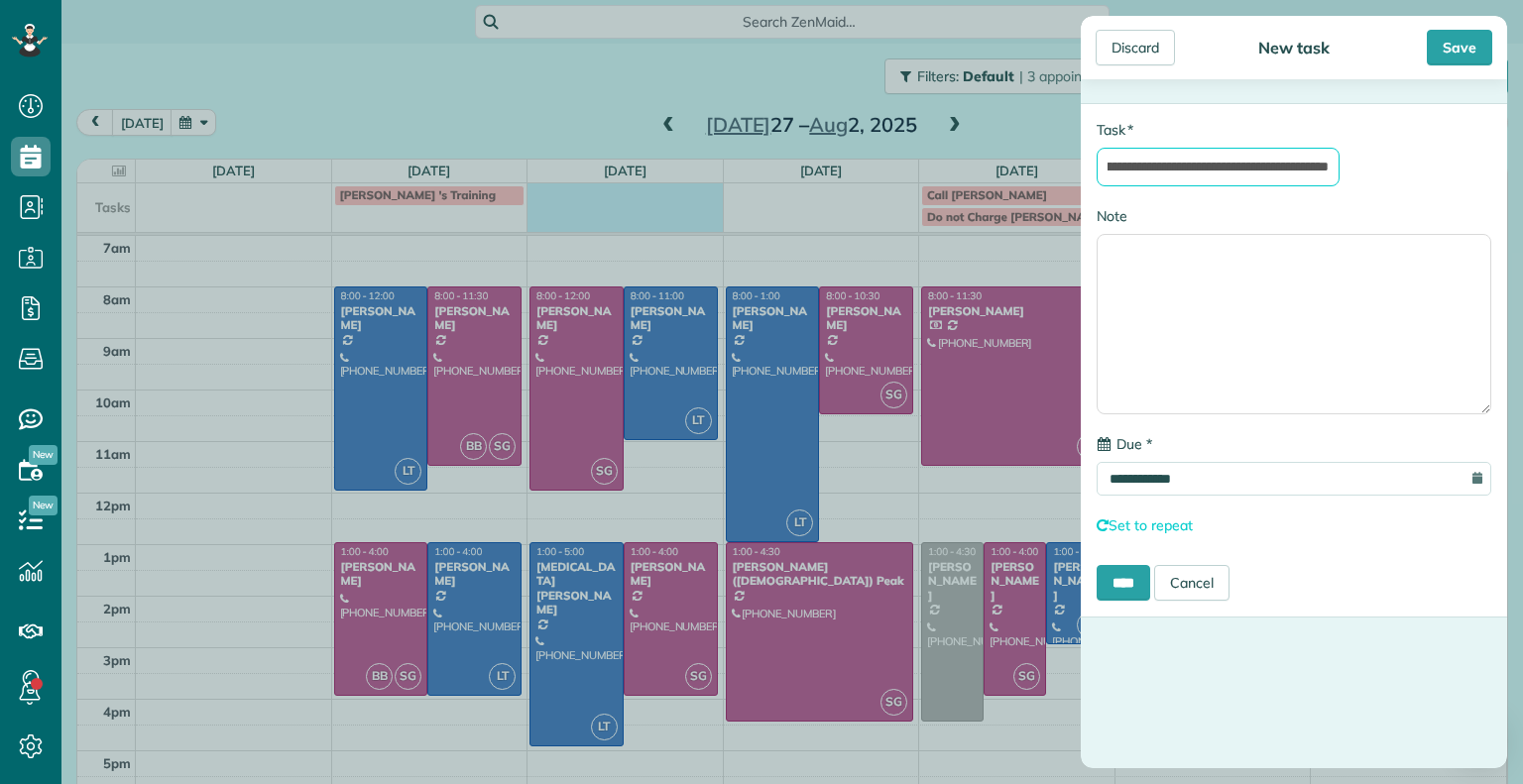 scroll, scrollTop: 0, scrollLeft: 133, axis: horizontal 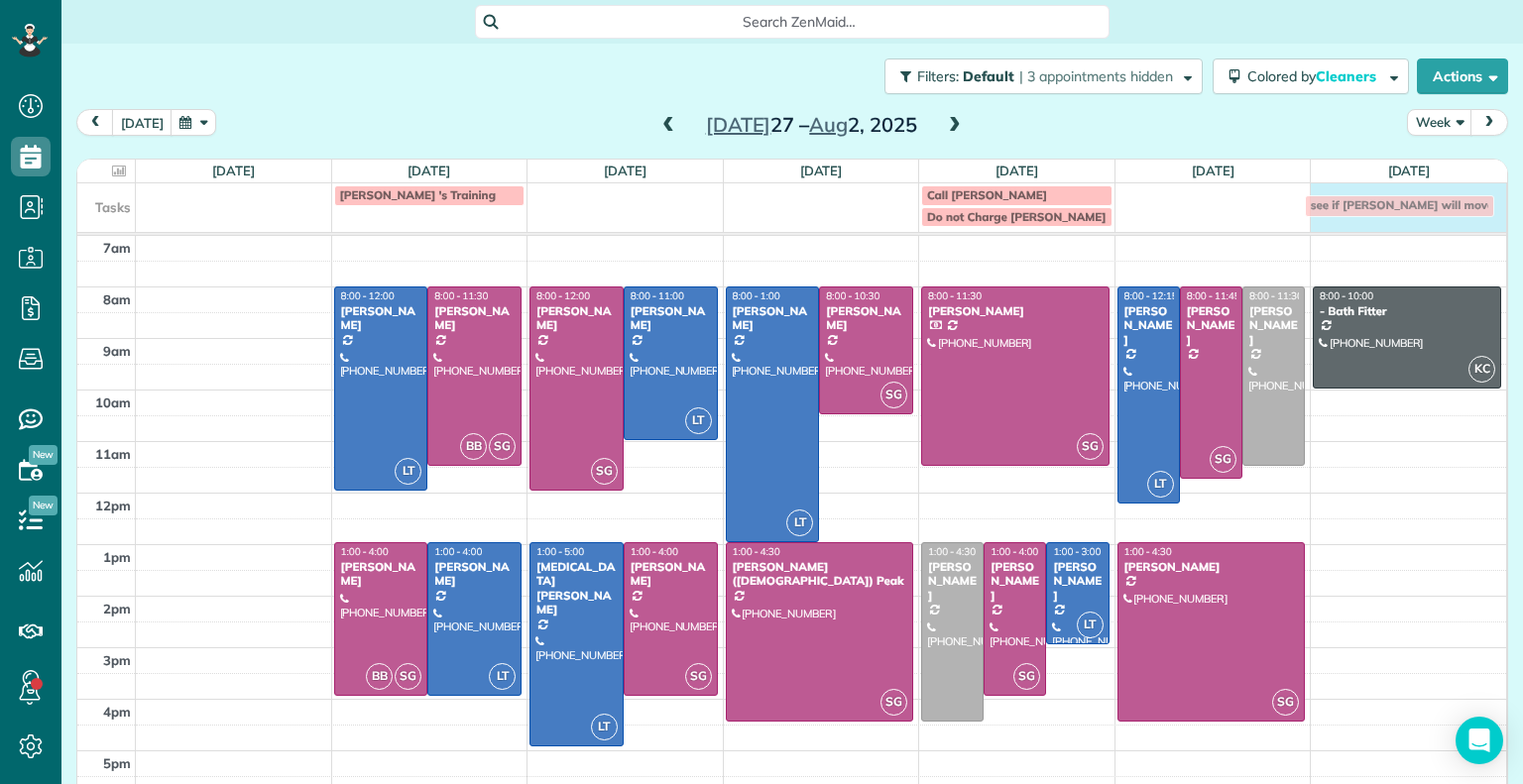 drag, startPoint x: 632, startPoint y: 203, endPoint x: 1411, endPoint y: 214, distance: 779.07766 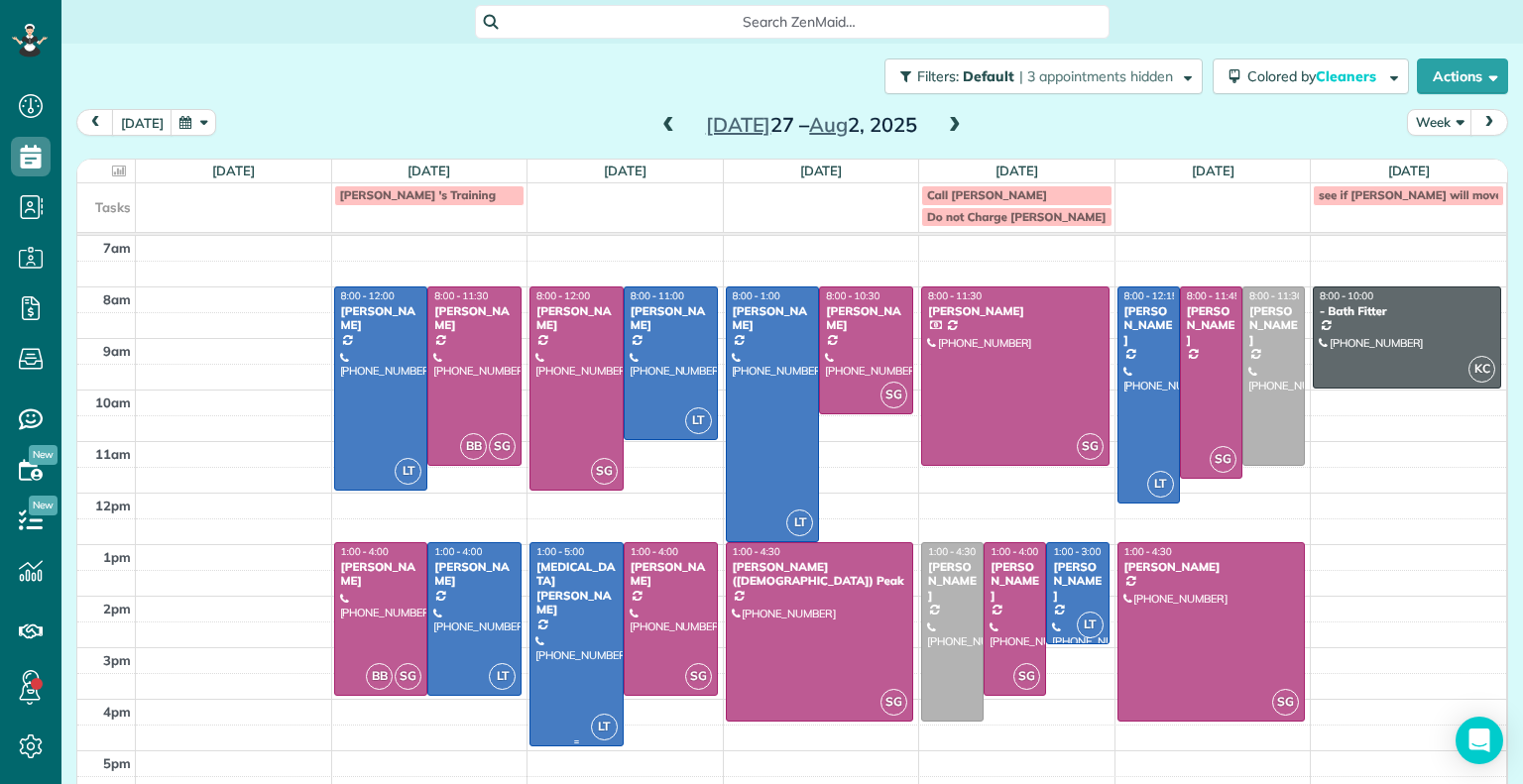 click at bounding box center (576, 644) 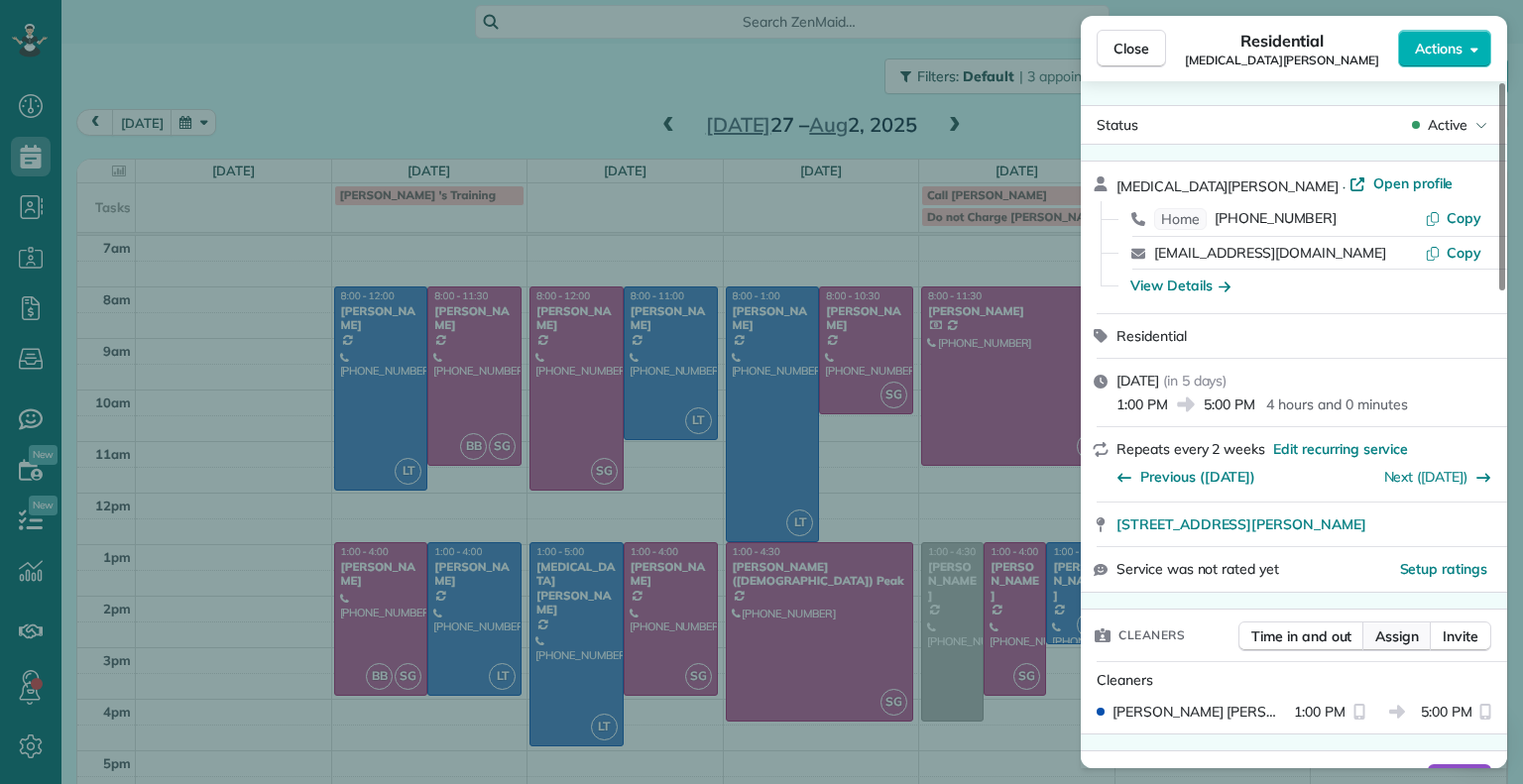 click on "Assign" at bounding box center [1397, 636] 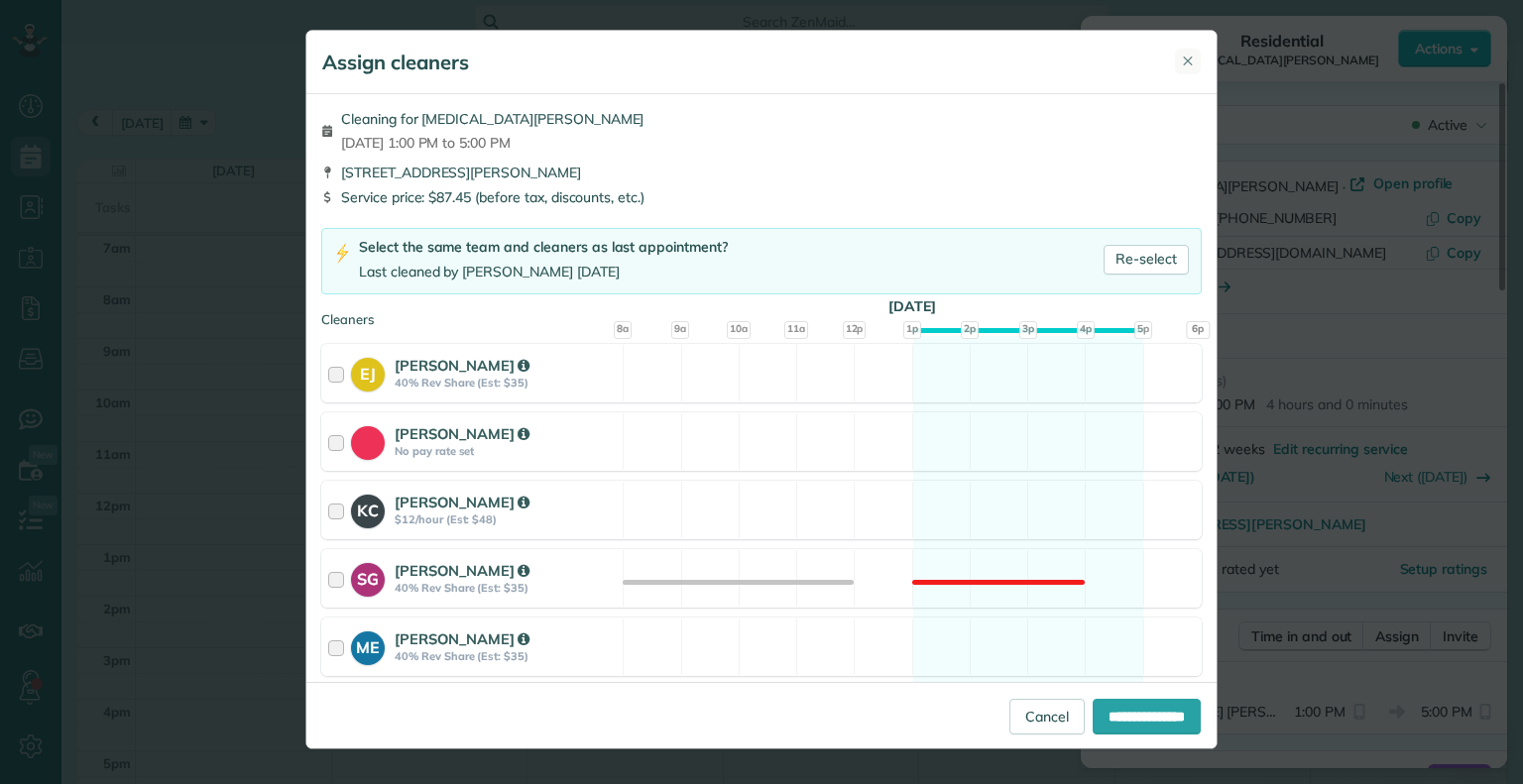 click on "✕" at bounding box center (1188, 60) 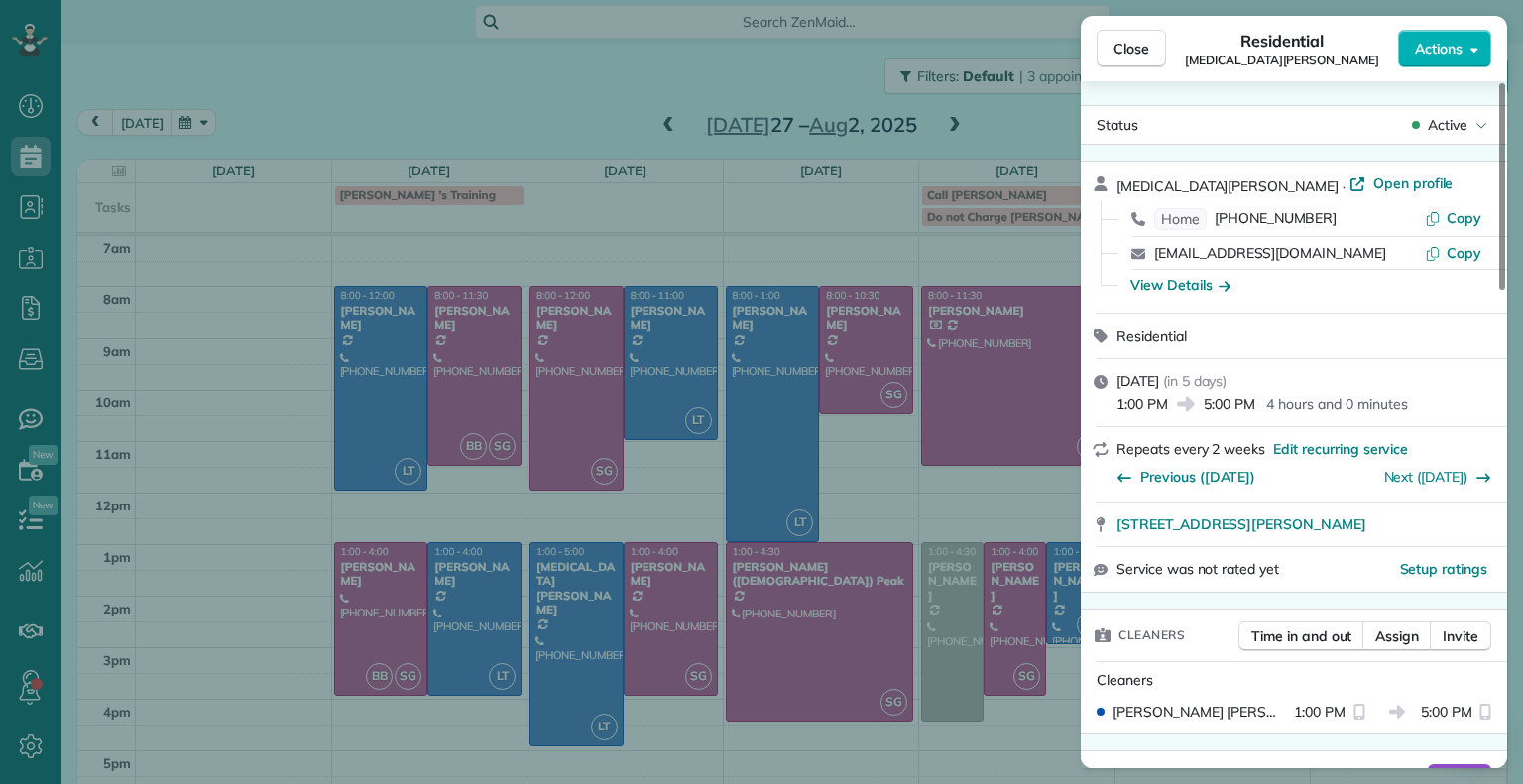 click on "Close Residential Alli Robbins Actions Status Active Alli Robbins · Open profile Home (651) 792-6217 Copy schn0515@umn.edu Copy View Details Residential Tuesday, July 29, 2025 ( in 5 days ) 1:00 PM 5:00 PM 4 hours and 0 minutes Repeats every 2 weeks Edit recurring service Previous (Jul 15) Next (Aug 12) 2410 Bryan Park Avenue Richmond VA 23228 Service was not rated yet Setup ratings Cleaners Time in and out Assign Invite Cleaners Laura   Thaller 1:00 PM 5:00 PM Checklist Try Now Keep this appointment up to your standards. Stay on top of every detail, keep your cleaners organised, and your client happy. Assign a checklist Watch a 5 min demo Billing Billing actions Price $87.45 Overcharge $0.00 Discount $0.00 Coupon discount - Primary tax - Secondary tax - Total appointment price $87.45 Tips collected New feature! $0.00 Unpaid Mark as paid Total including tip $87.45 Get paid online in no-time! Send an invoice and reward your cleaners with tips Charge customer credit card Appointment custom fields Man Hours 4 -" at bounding box center [762, 392] 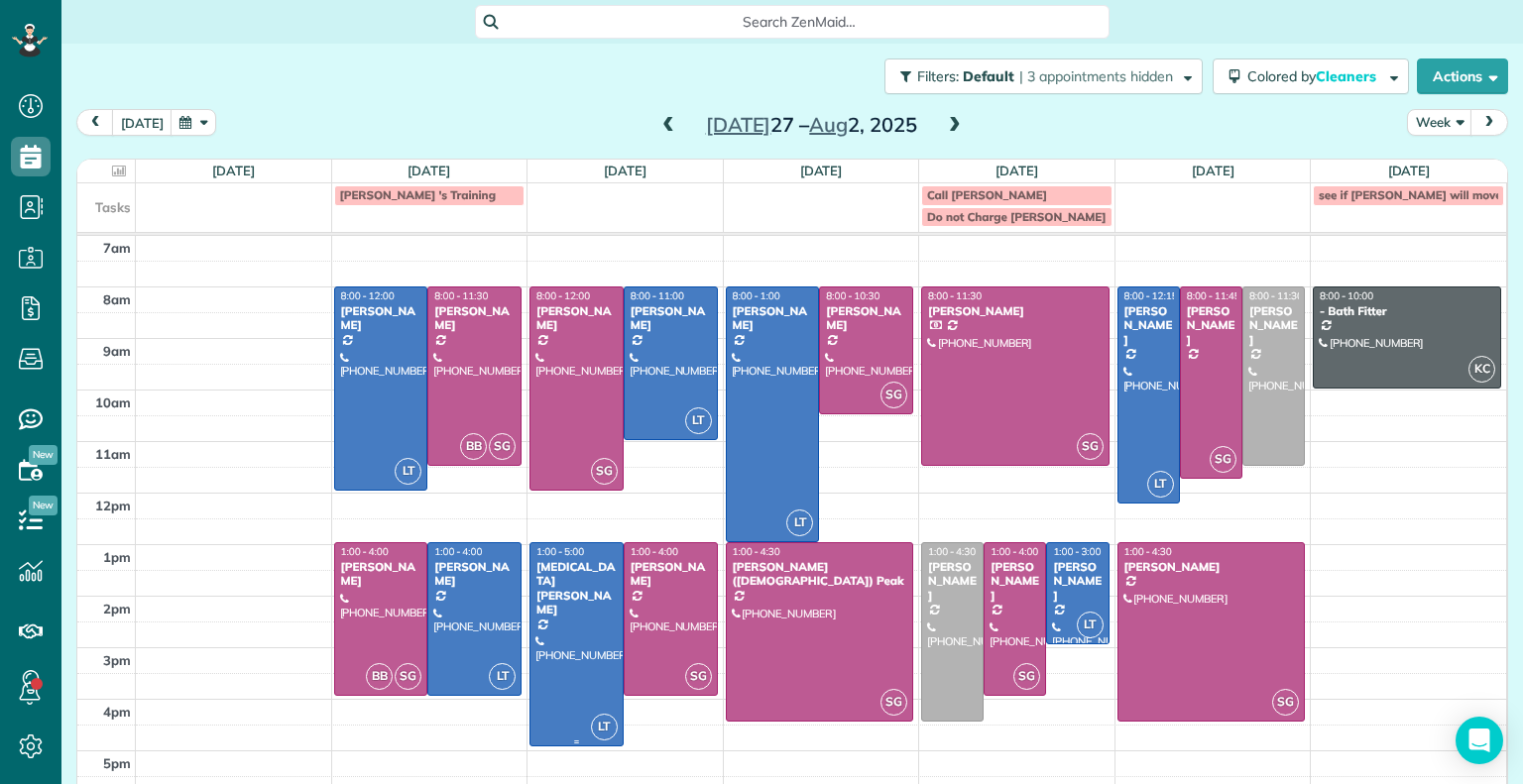 click at bounding box center (576, 644) 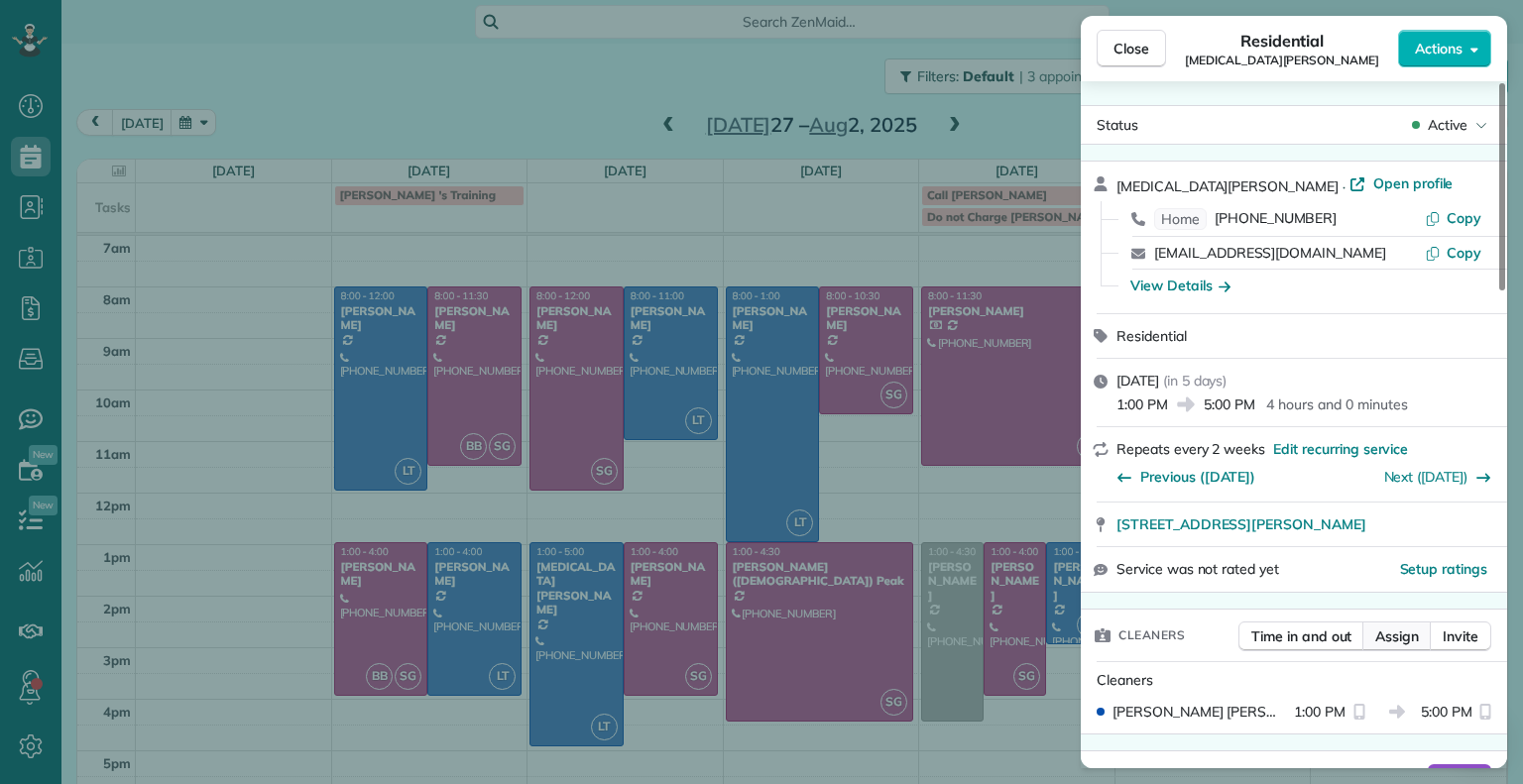 click on "Assign" at bounding box center [1397, 636] 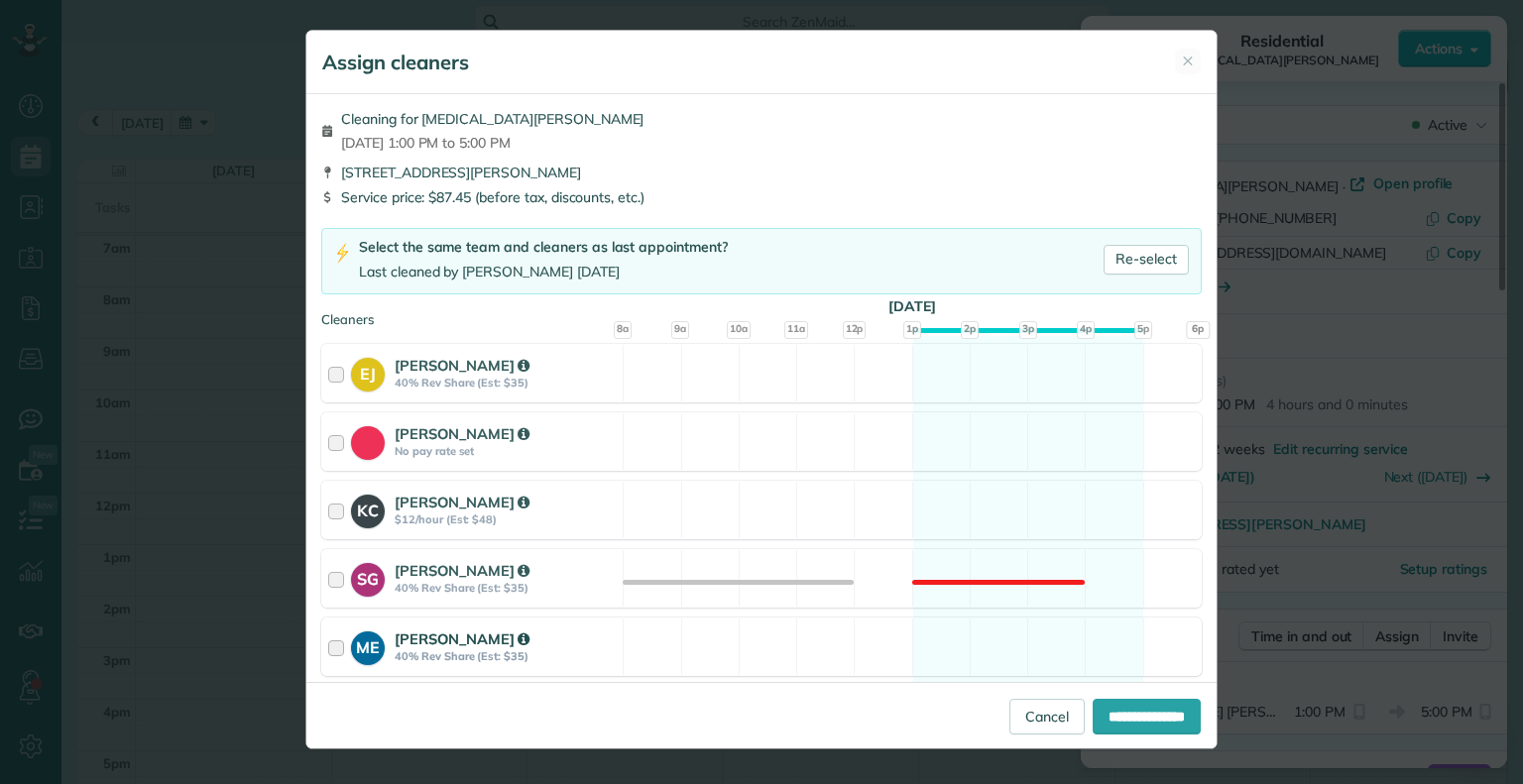 scroll, scrollTop: 199, scrollLeft: 0, axis: vertical 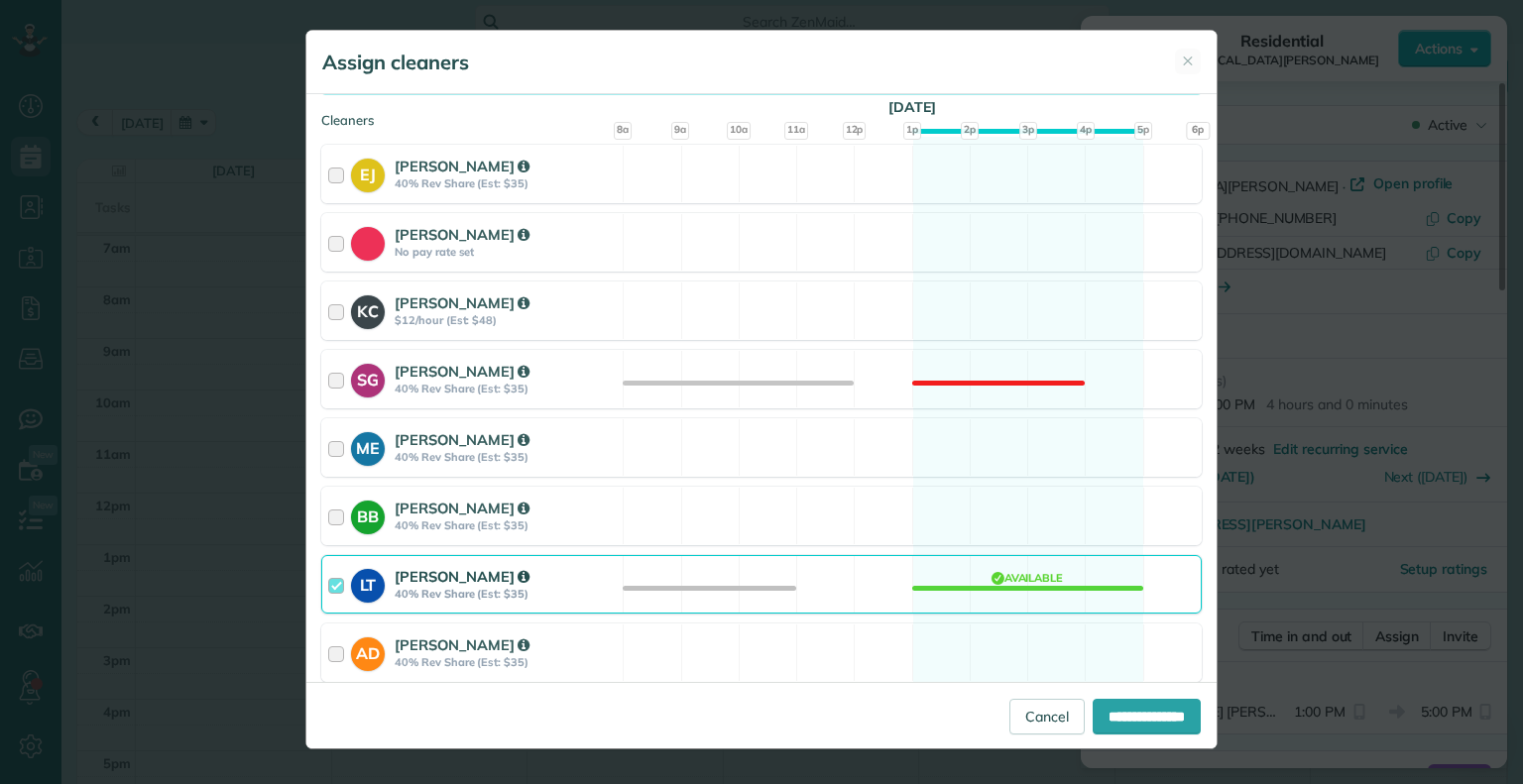 click at bounding box center (339, 584) 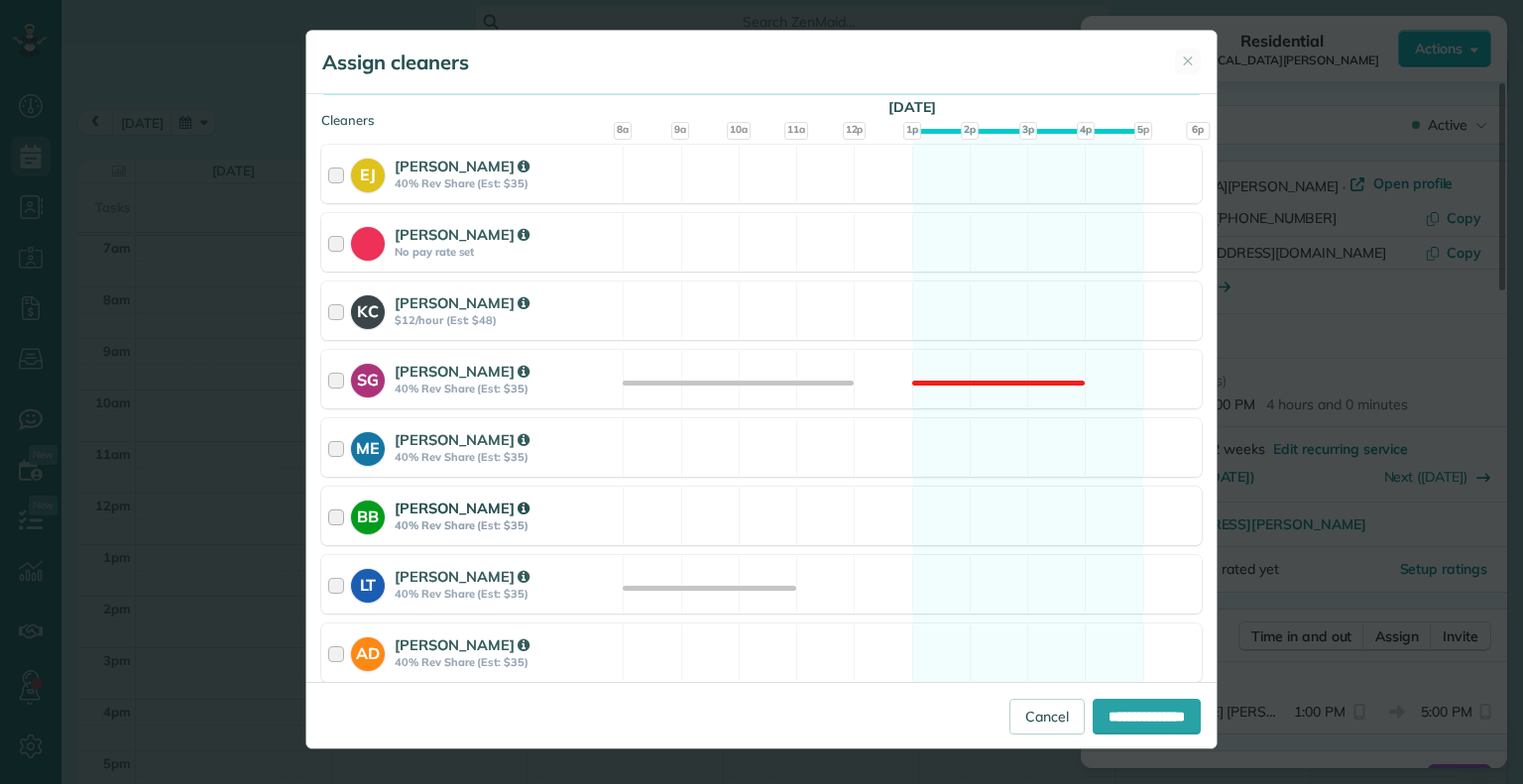 click at bounding box center (339, 515) 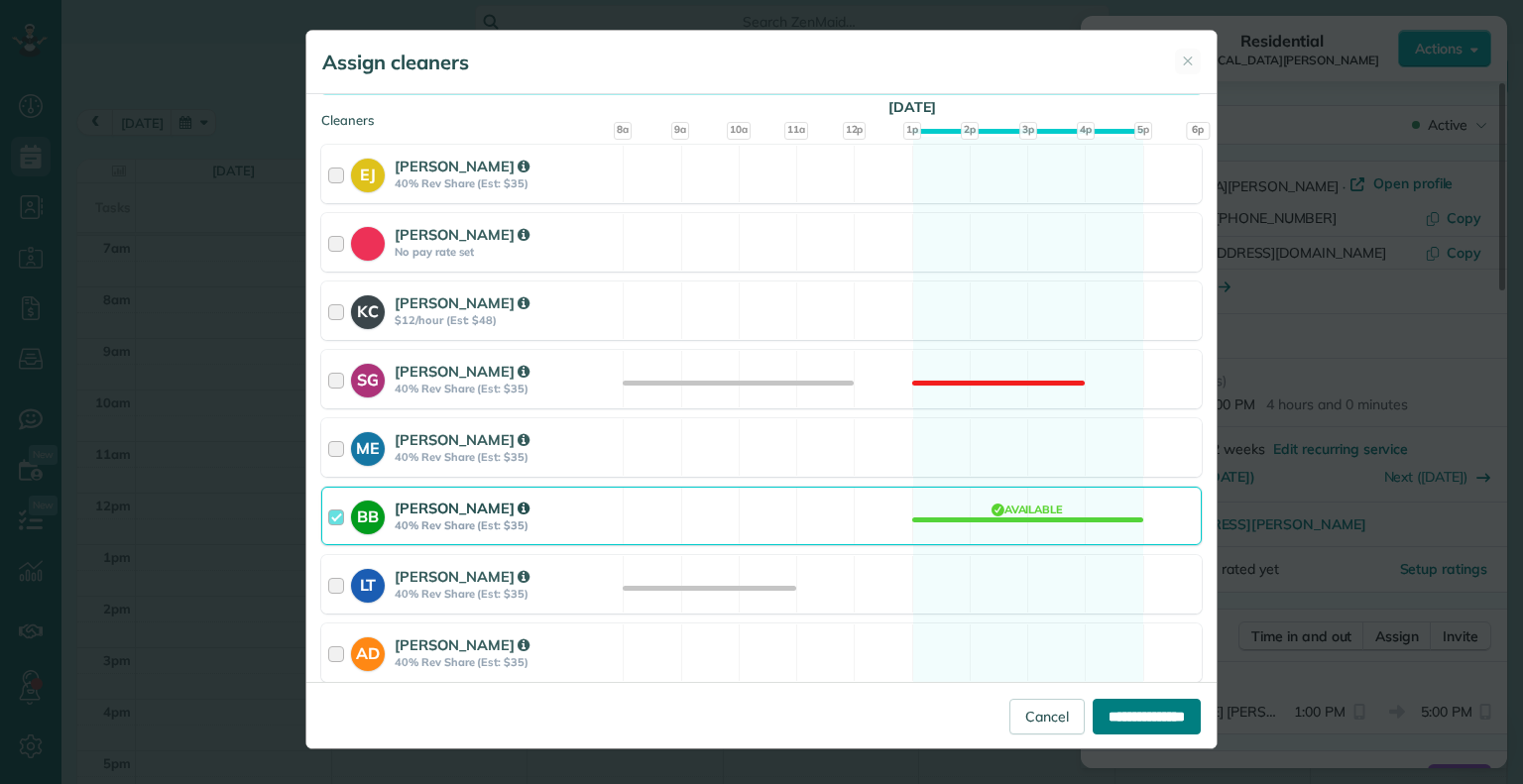 click on "**********" at bounding box center (1146, 717) 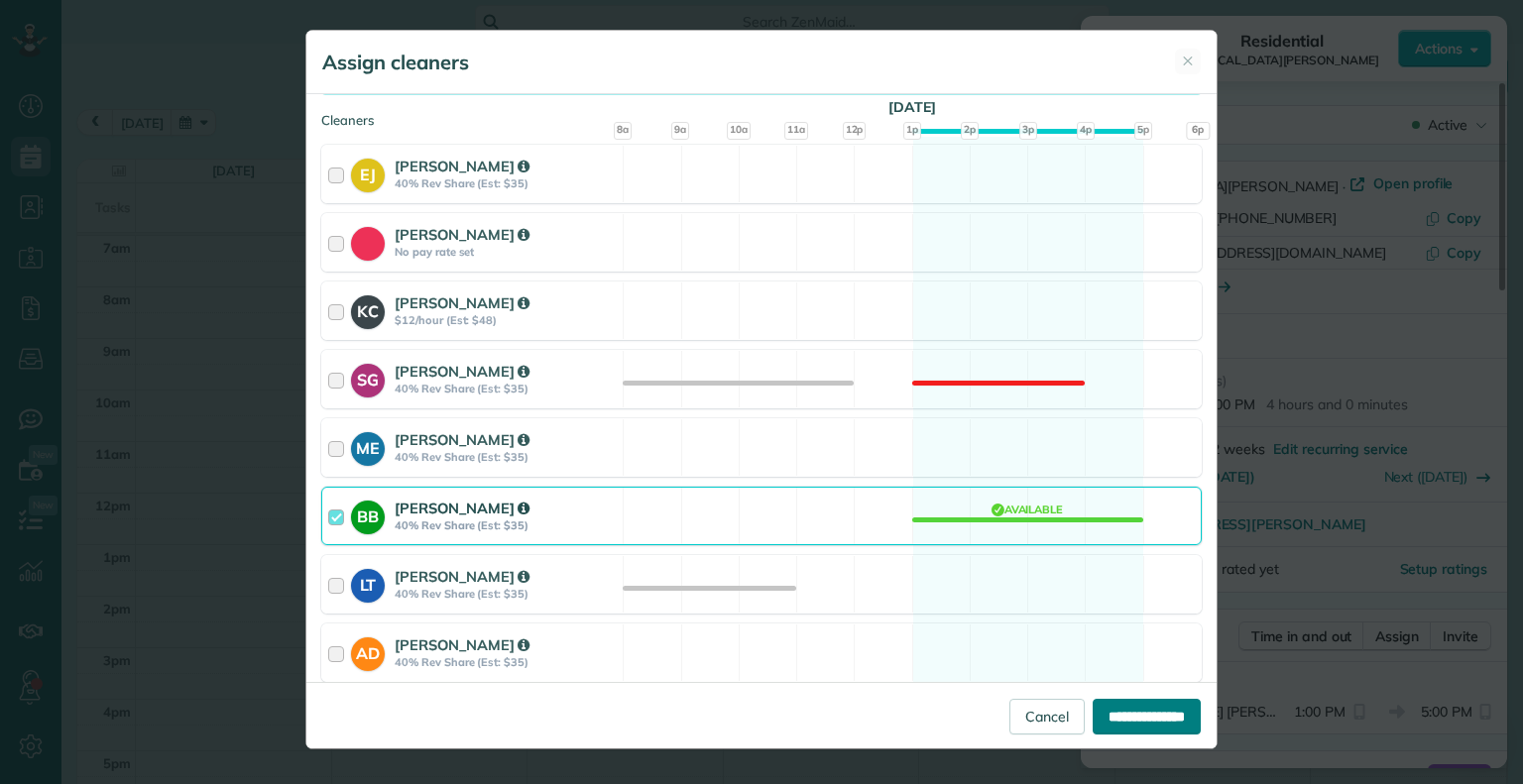 type on "**********" 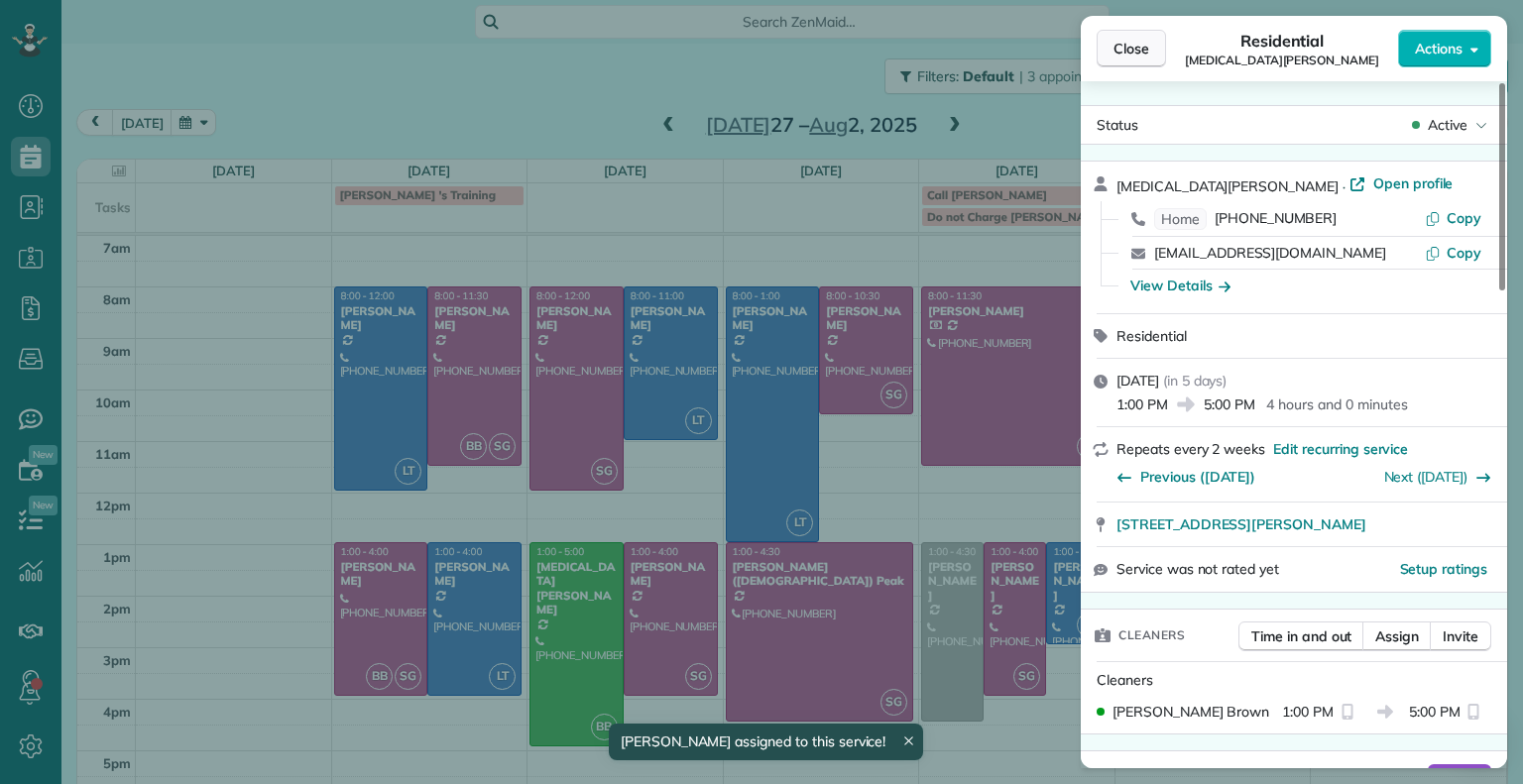 click on "Close" at bounding box center (1131, 49) 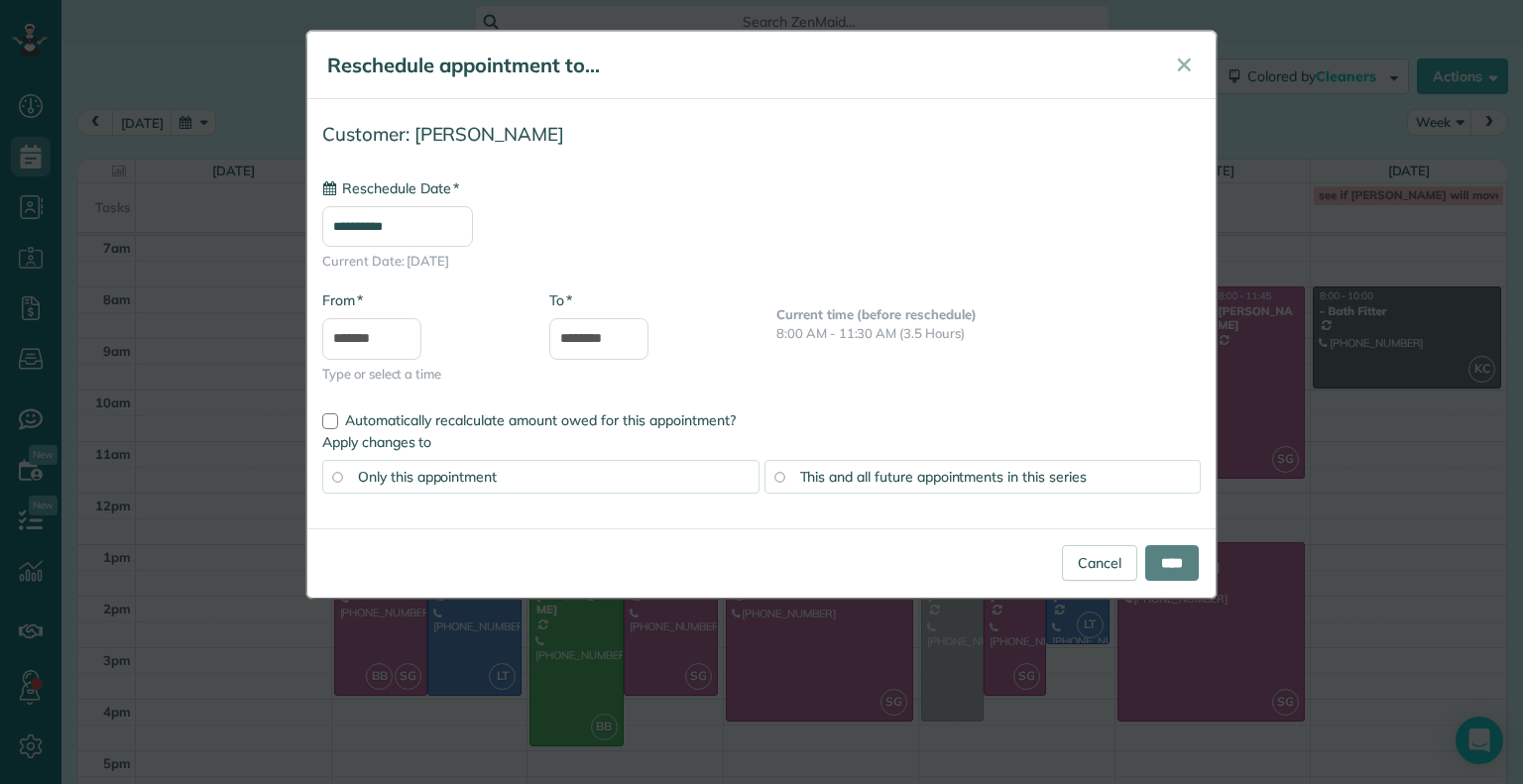 type on "**********" 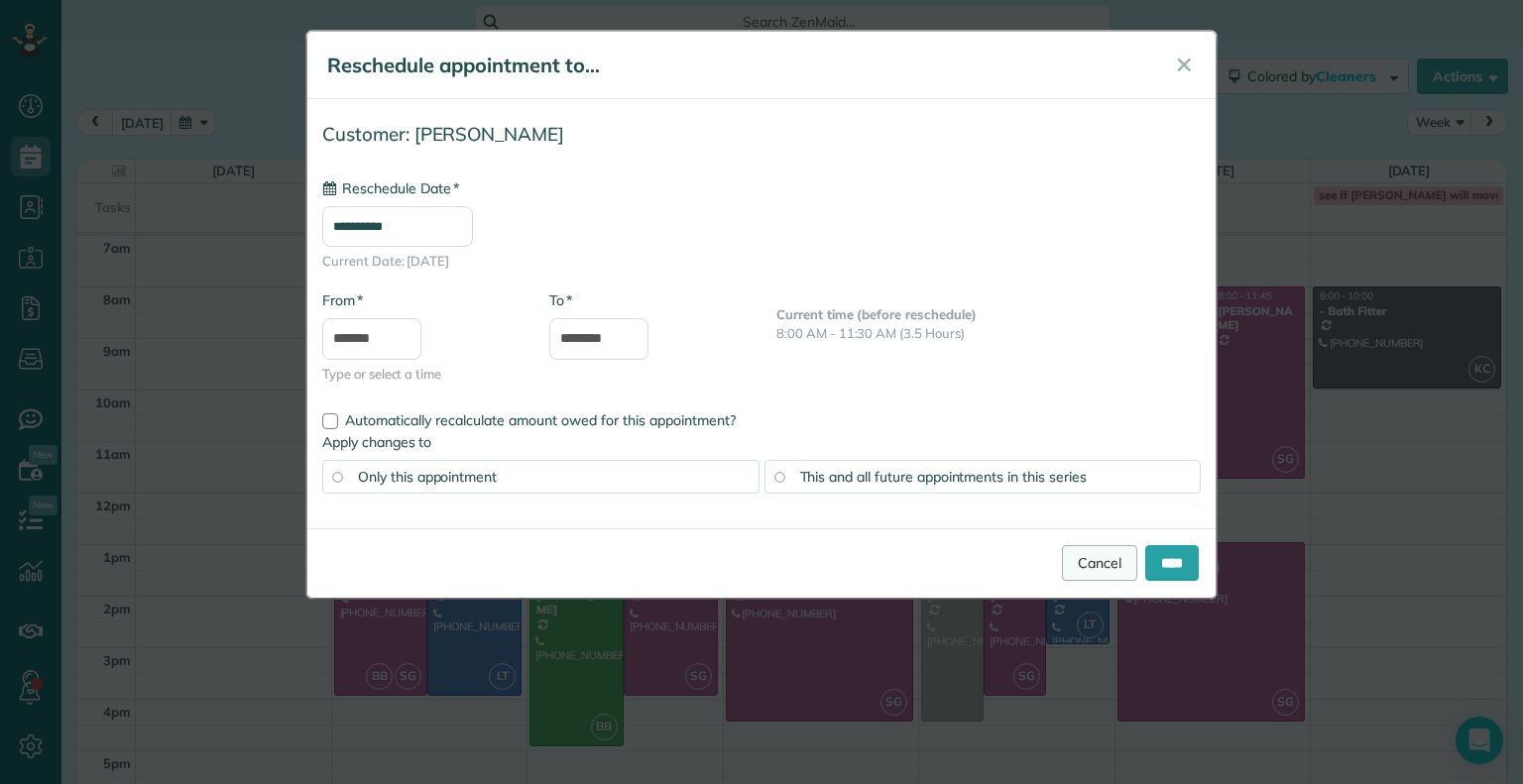 click on "Cancel" at bounding box center (1100, 563) 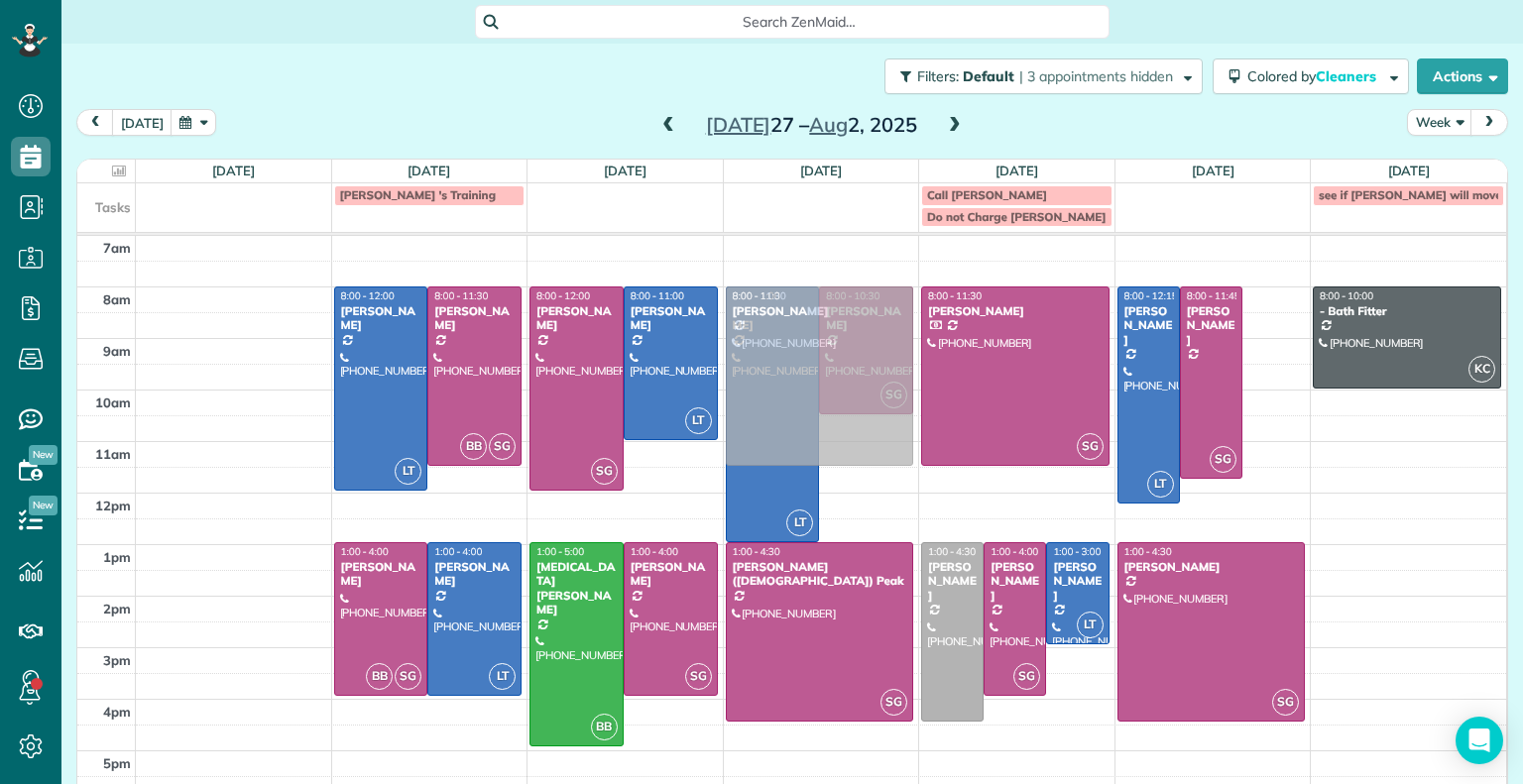 drag, startPoint x: 1250, startPoint y: 365, endPoint x: 841, endPoint y: 362, distance: 409.011 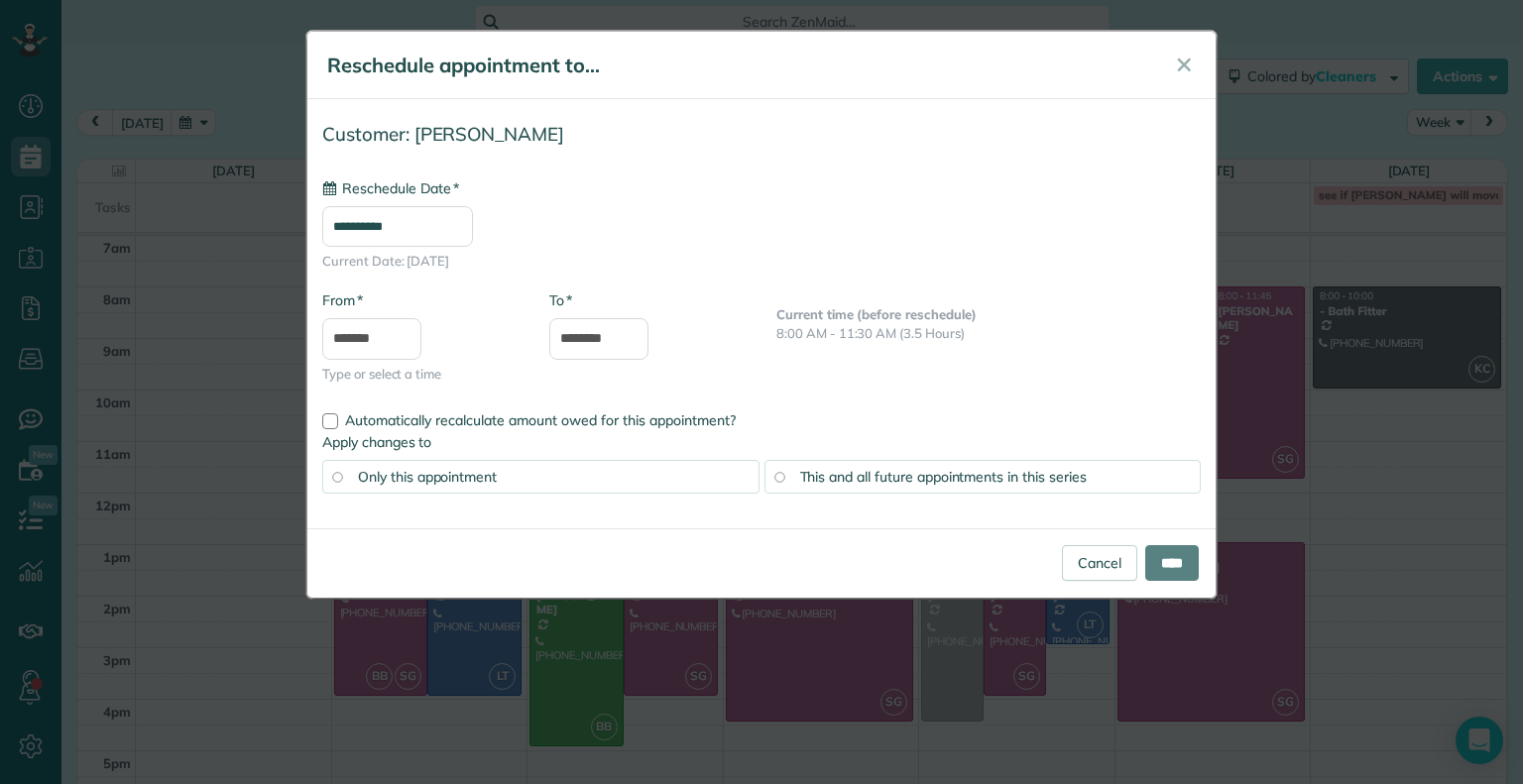 type on "**********" 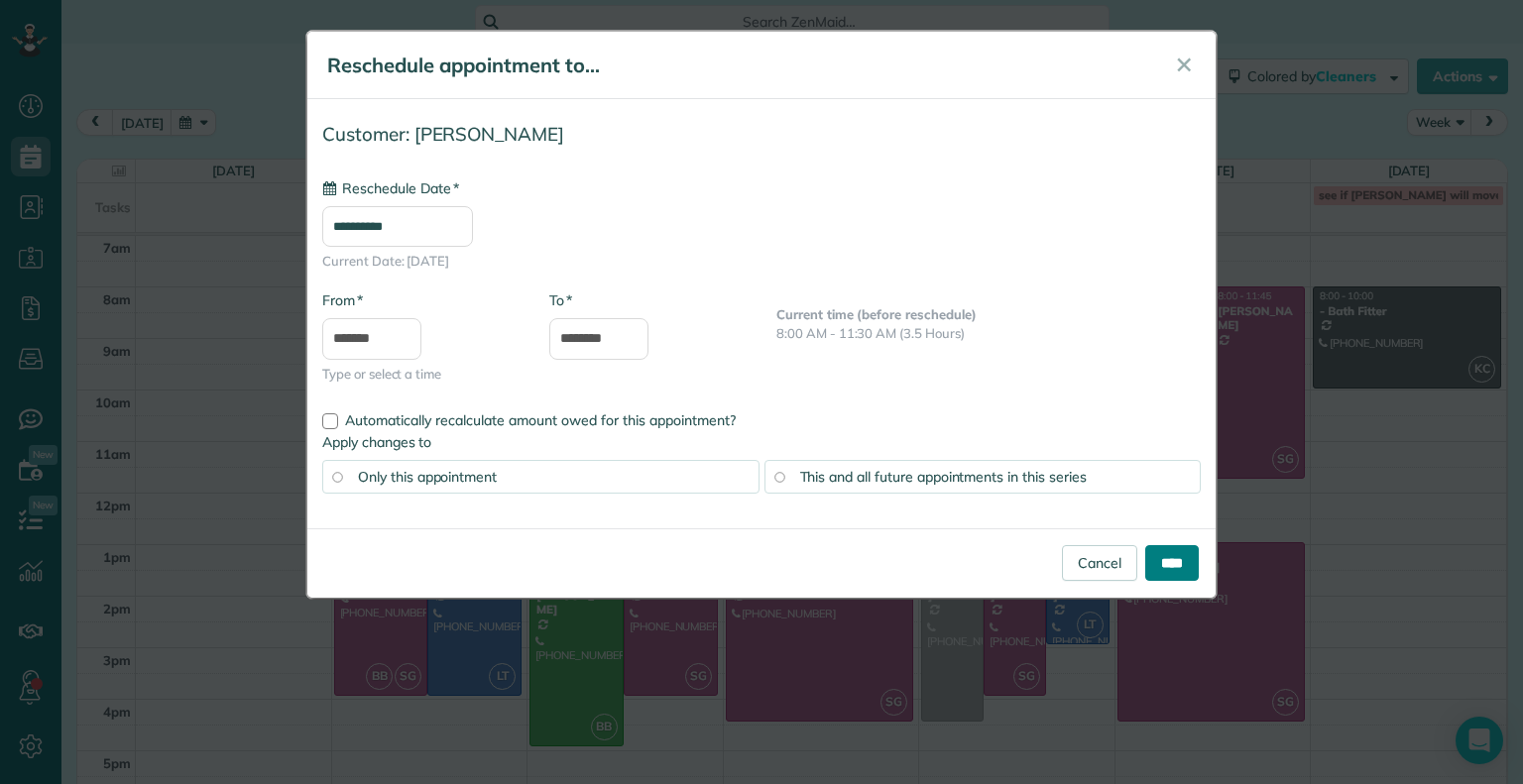 click on "****" at bounding box center (1172, 563) 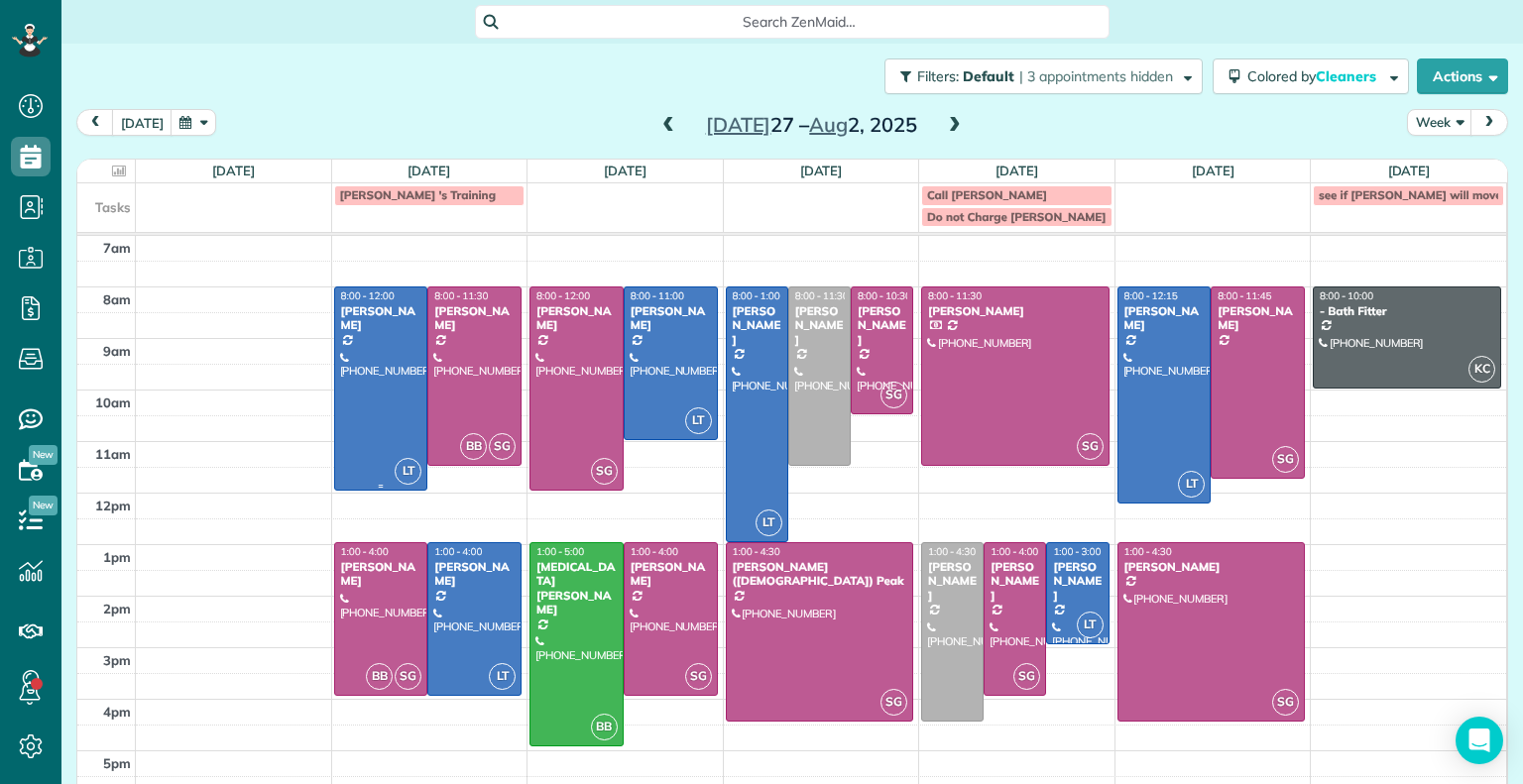 click at bounding box center [381, 389] 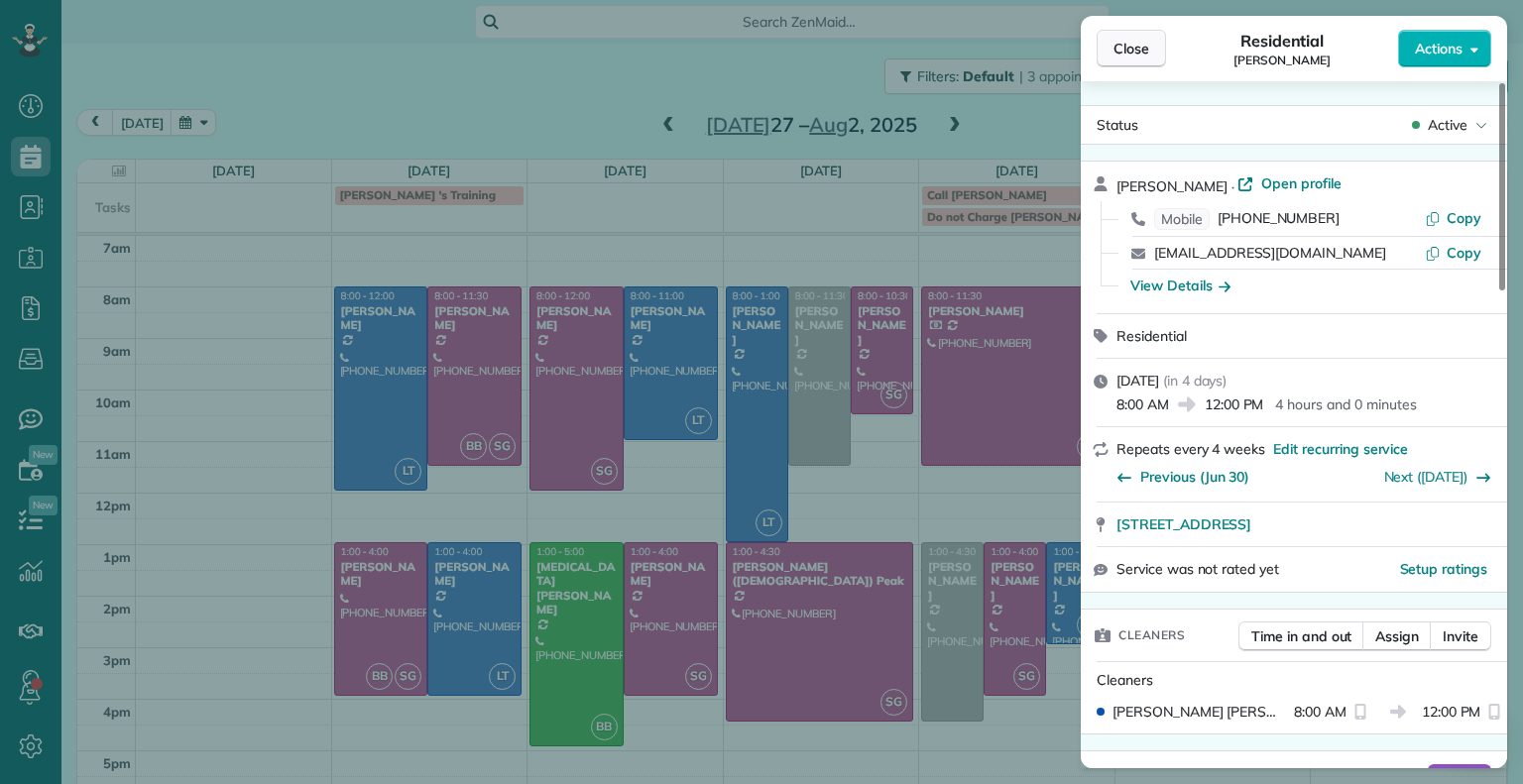 click on "Close" at bounding box center [1131, 49] 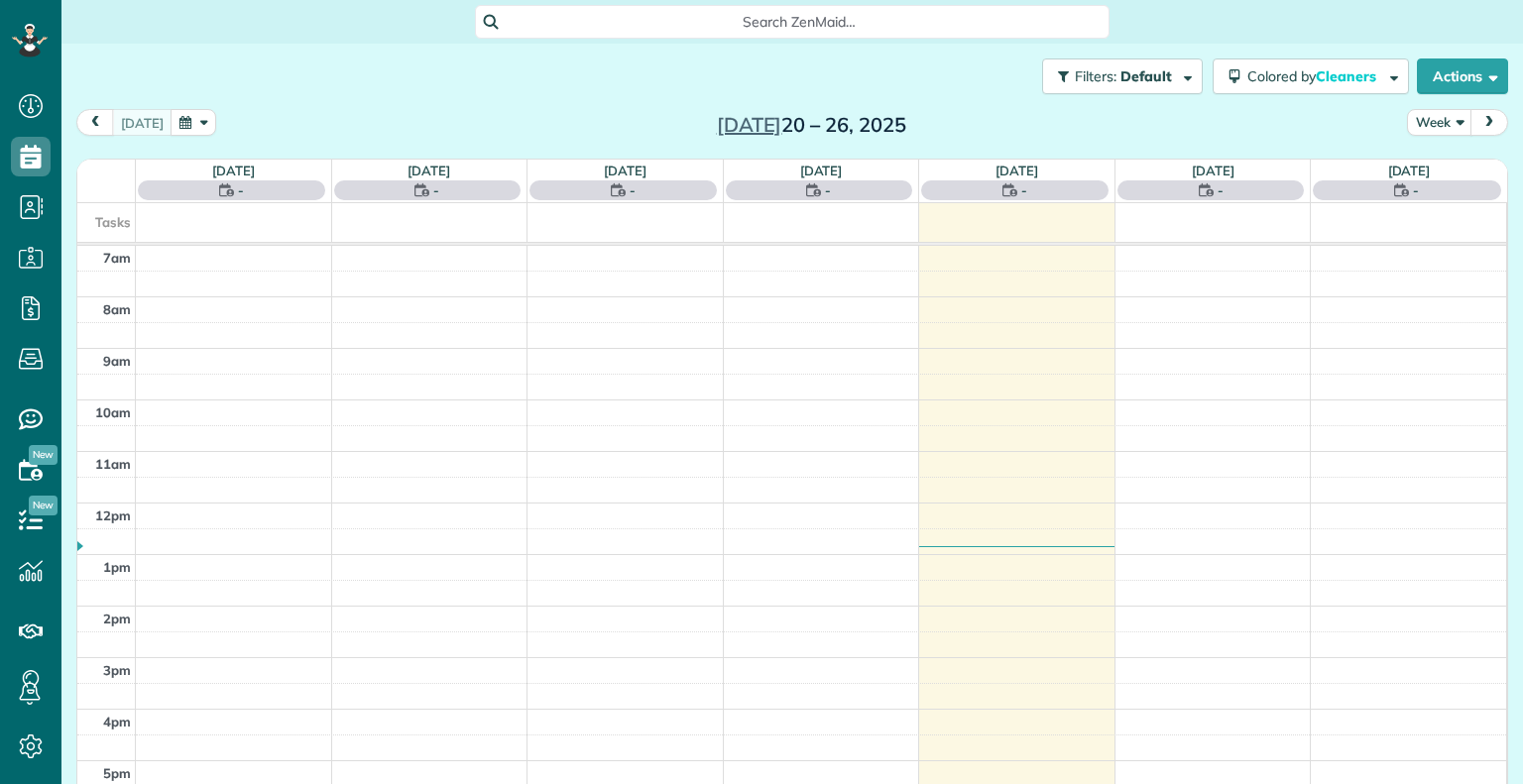 scroll, scrollTop: 0, scrollLeft: 0, axis: both 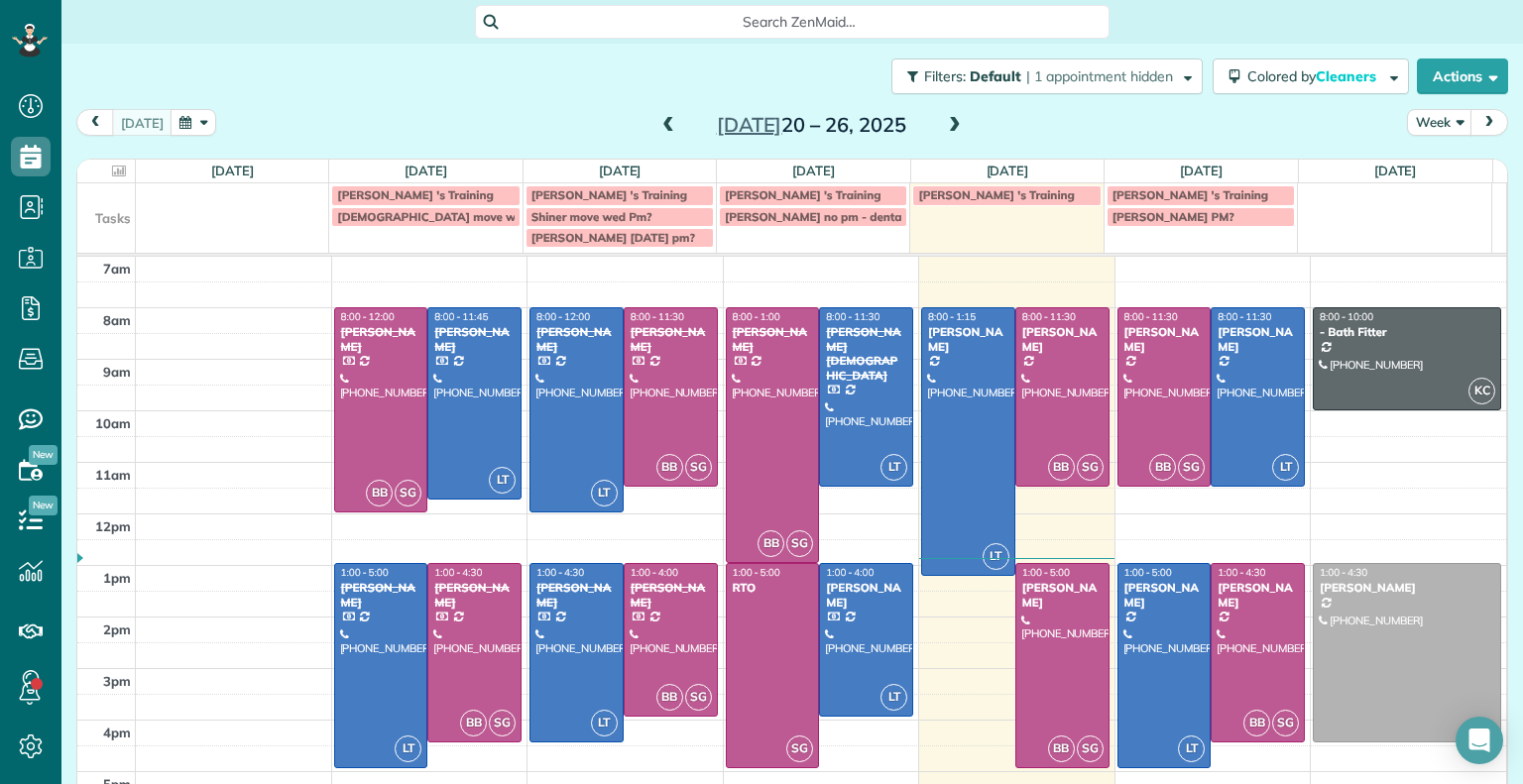 click at bounding box center [955, 126] 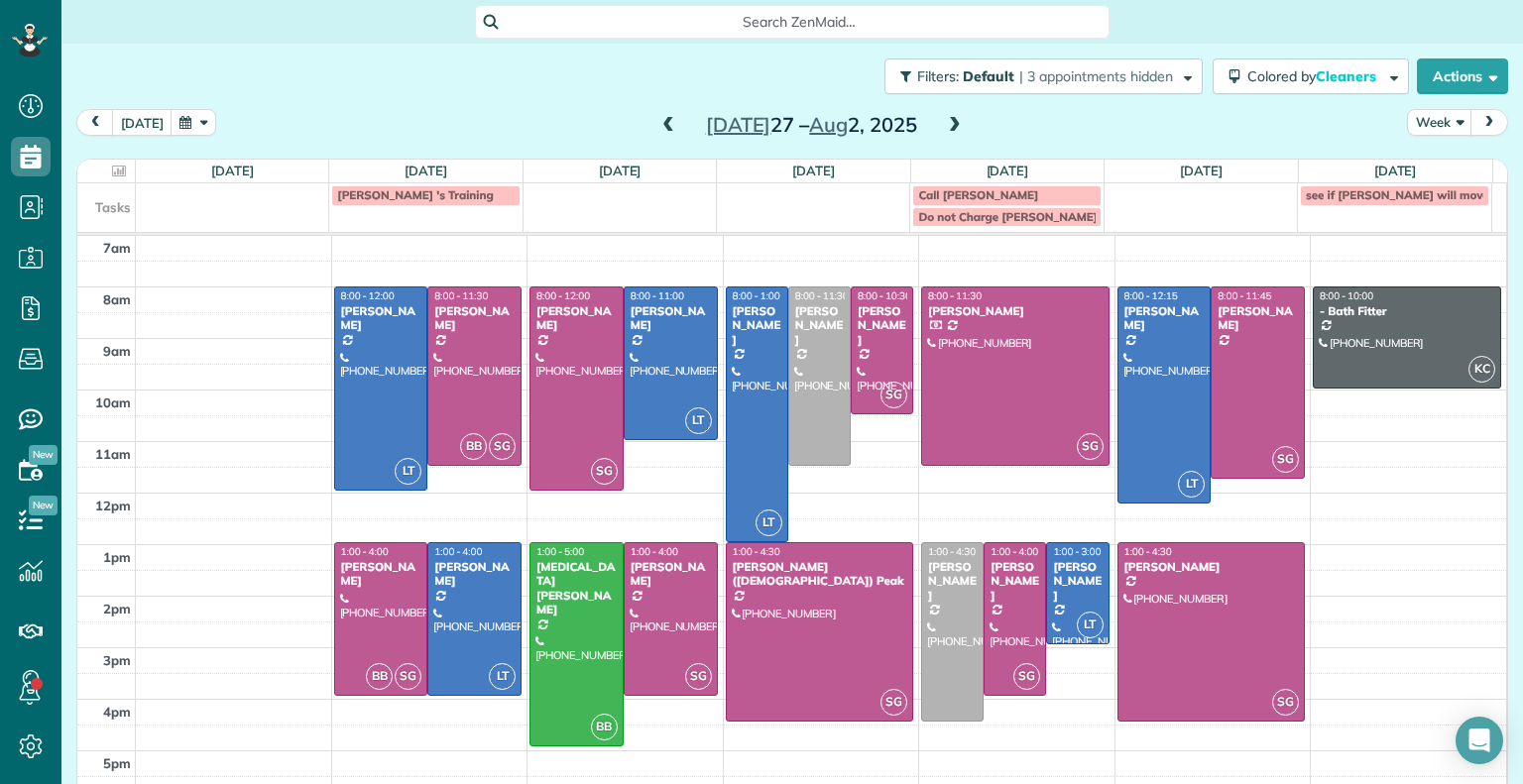 click at bounding box center (955, 126) 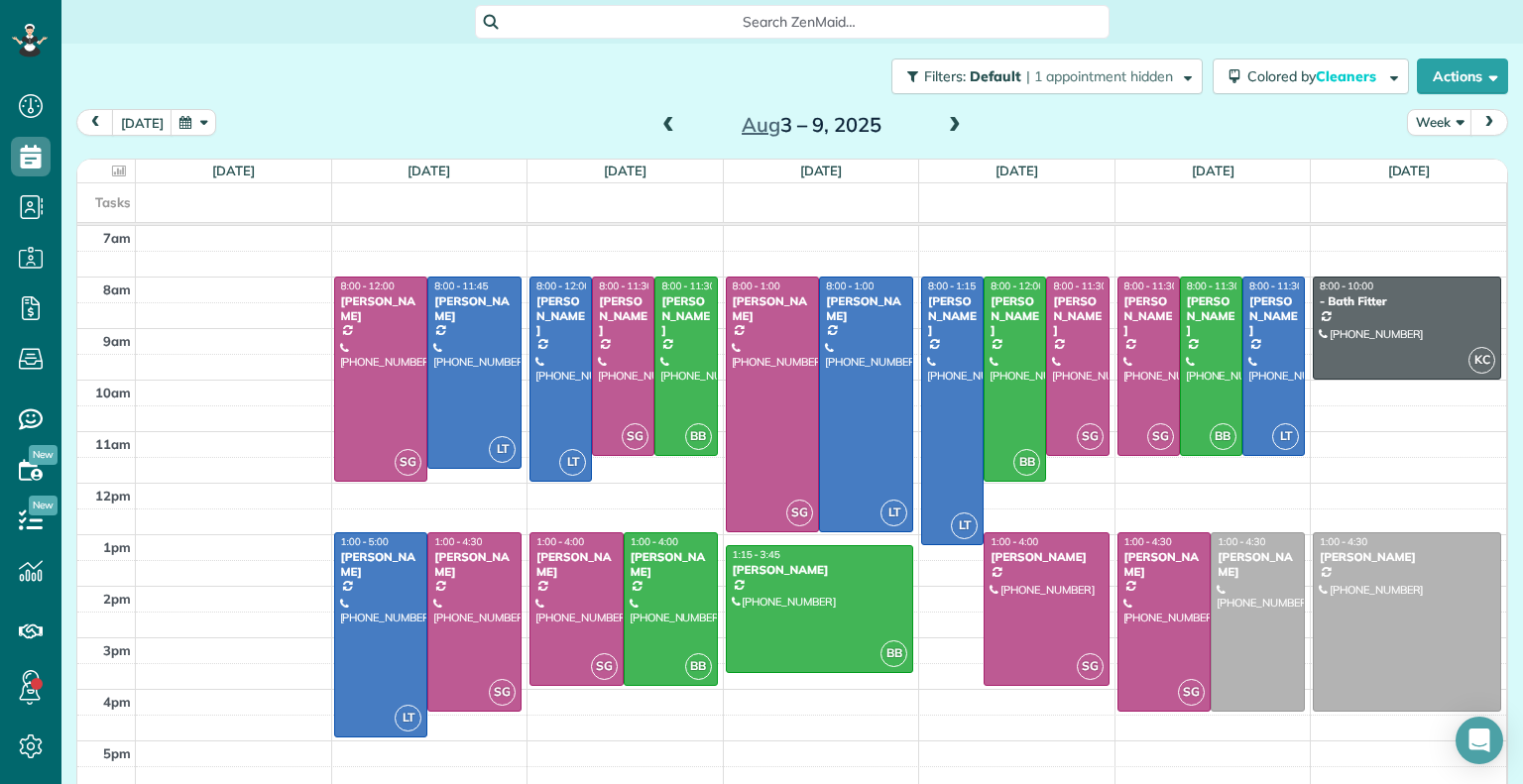 click at bounding box center [668, 126] 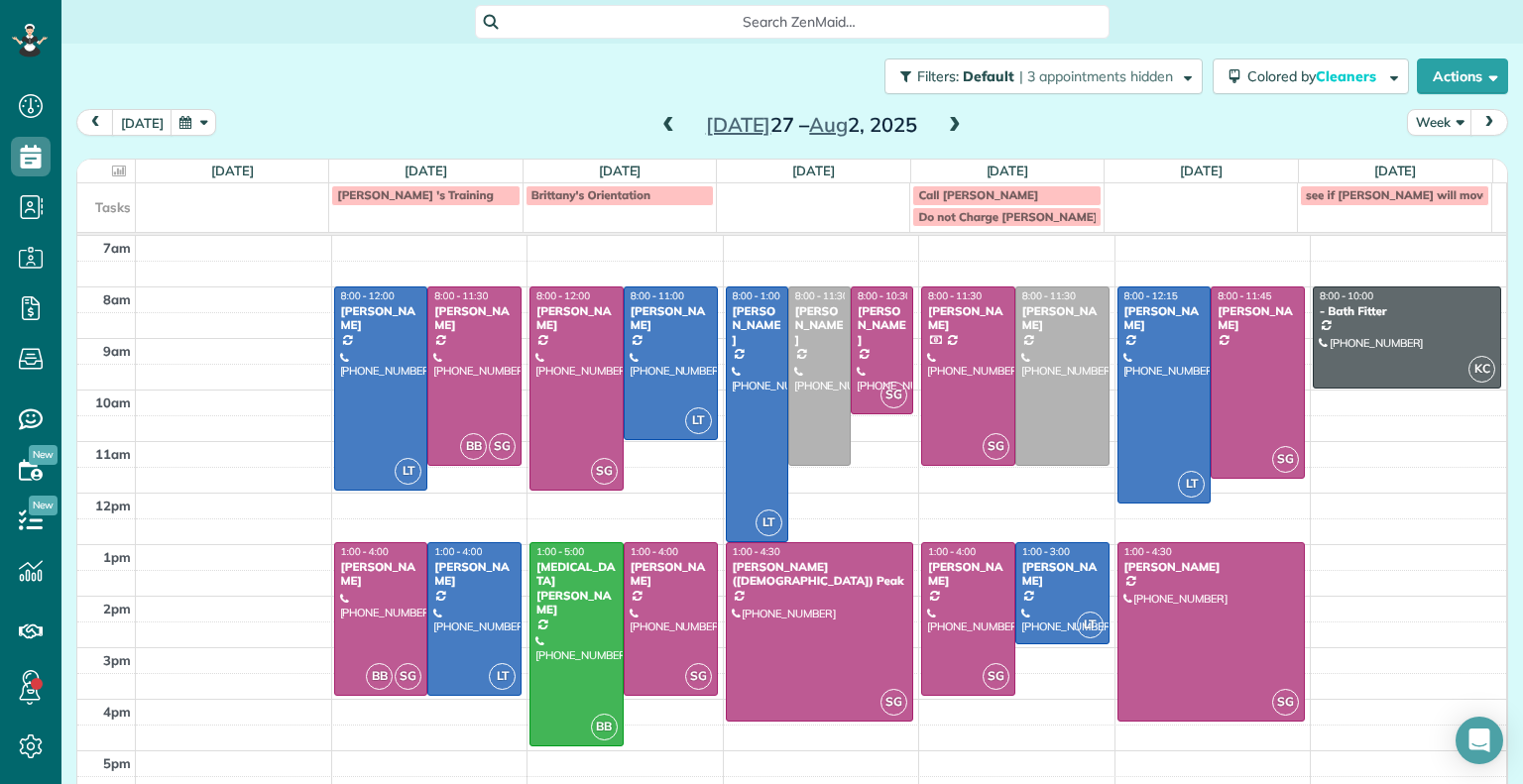 click at bounding box center [668, 126] 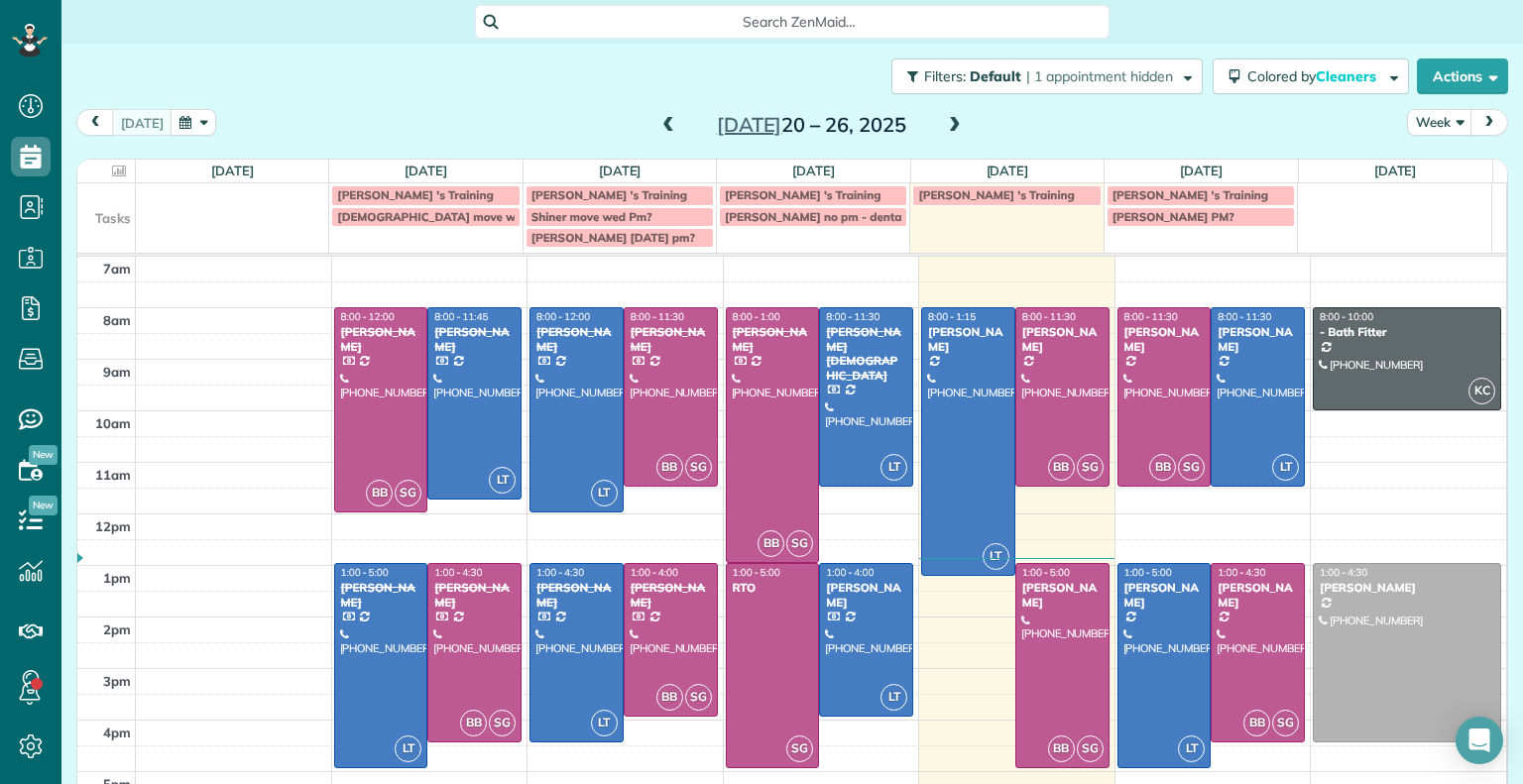 click at bounding box center (668, 126) 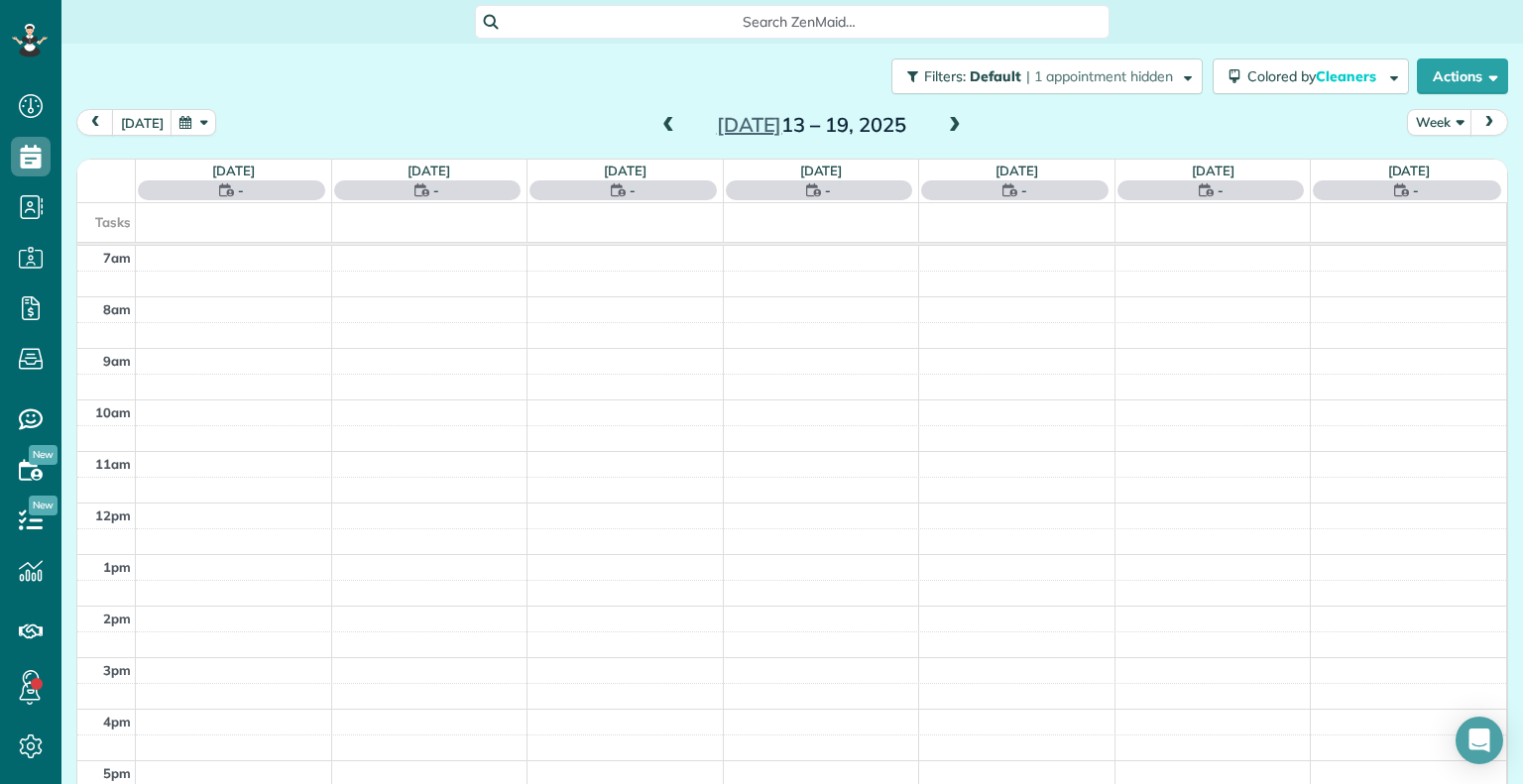 click at bounding box center [668, 126] 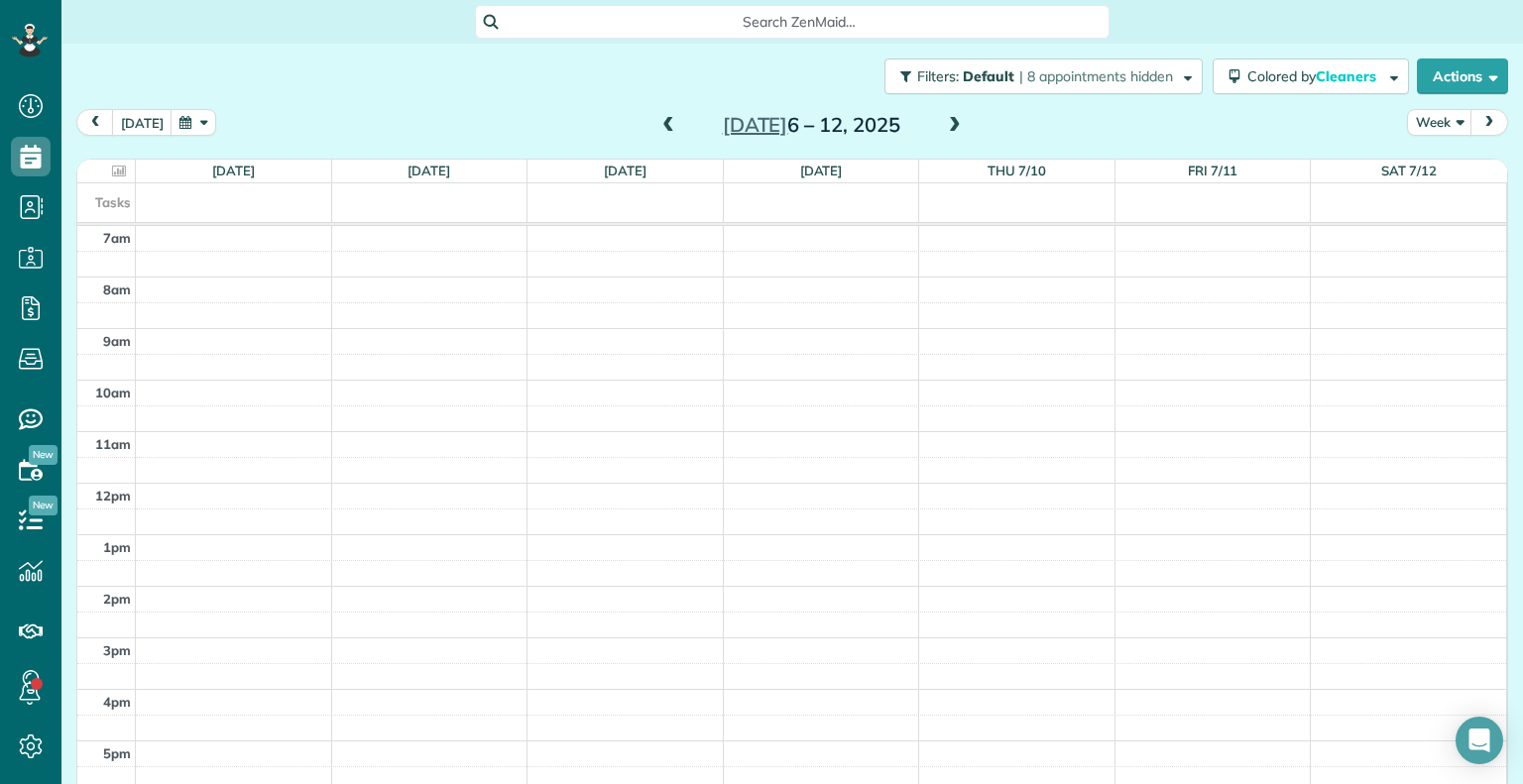 click at bounding box center (668, 126) 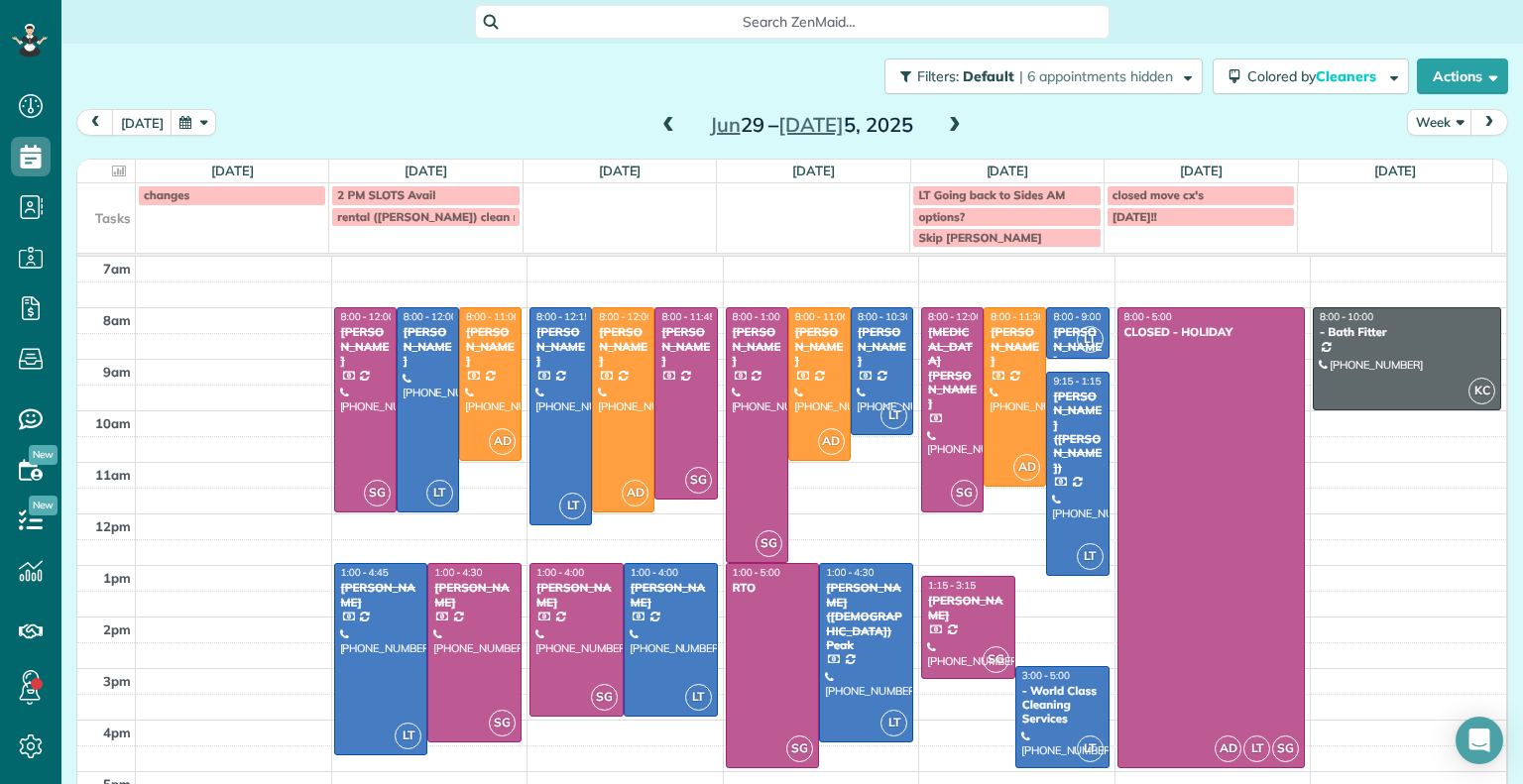 click at bounding box center [668, 126] 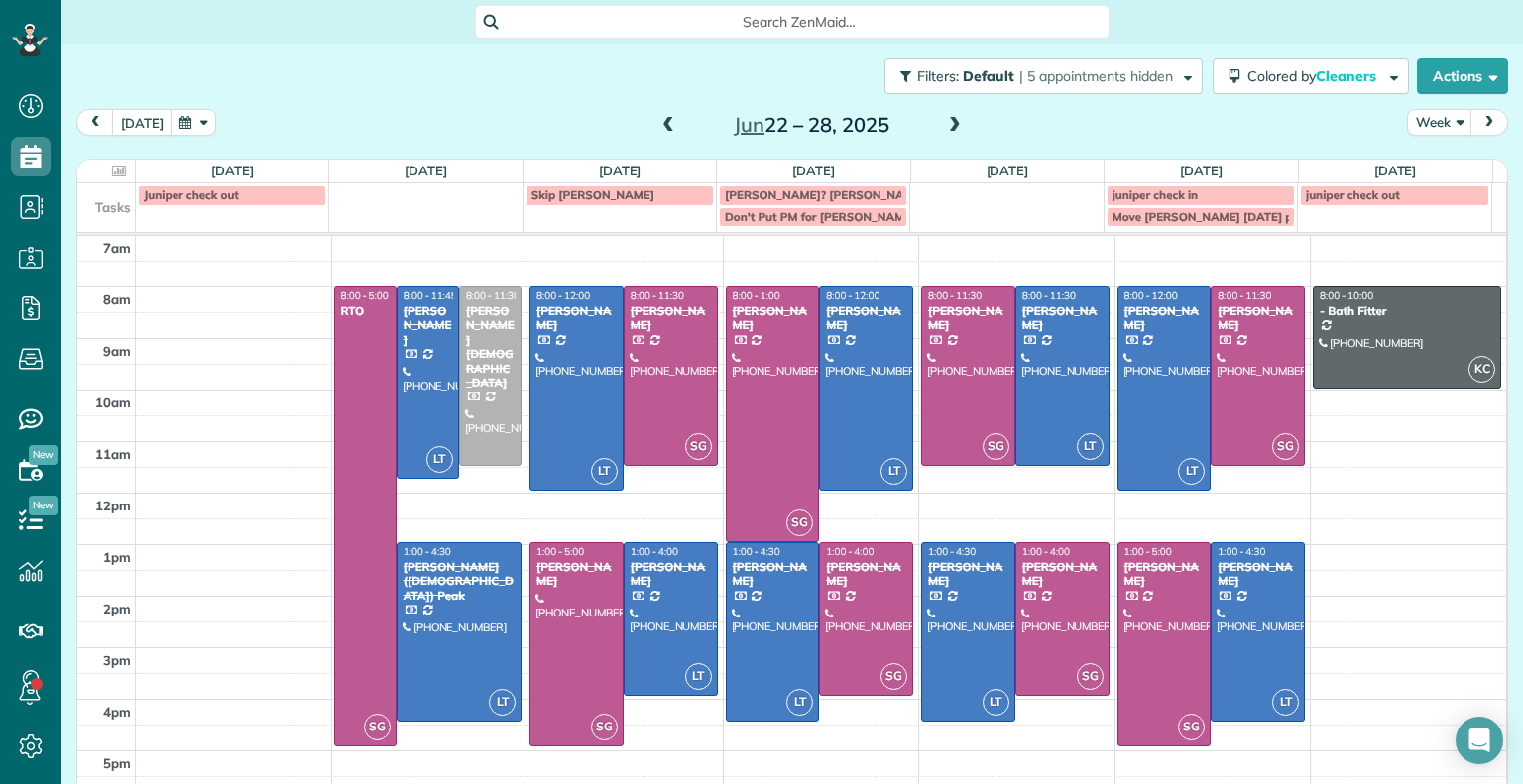 click at bounding box center (955, 126) 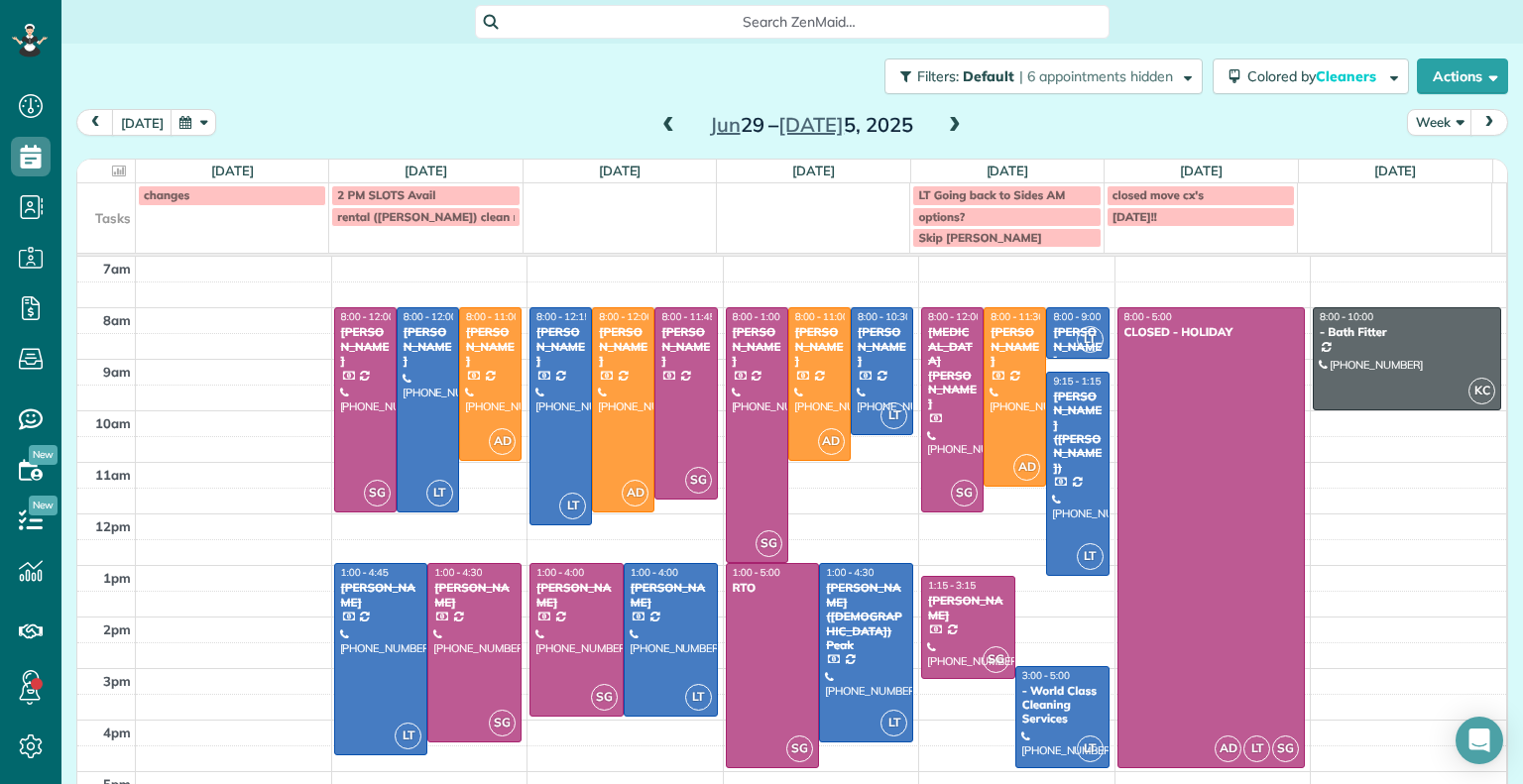 click at bounding box center [955, 126] 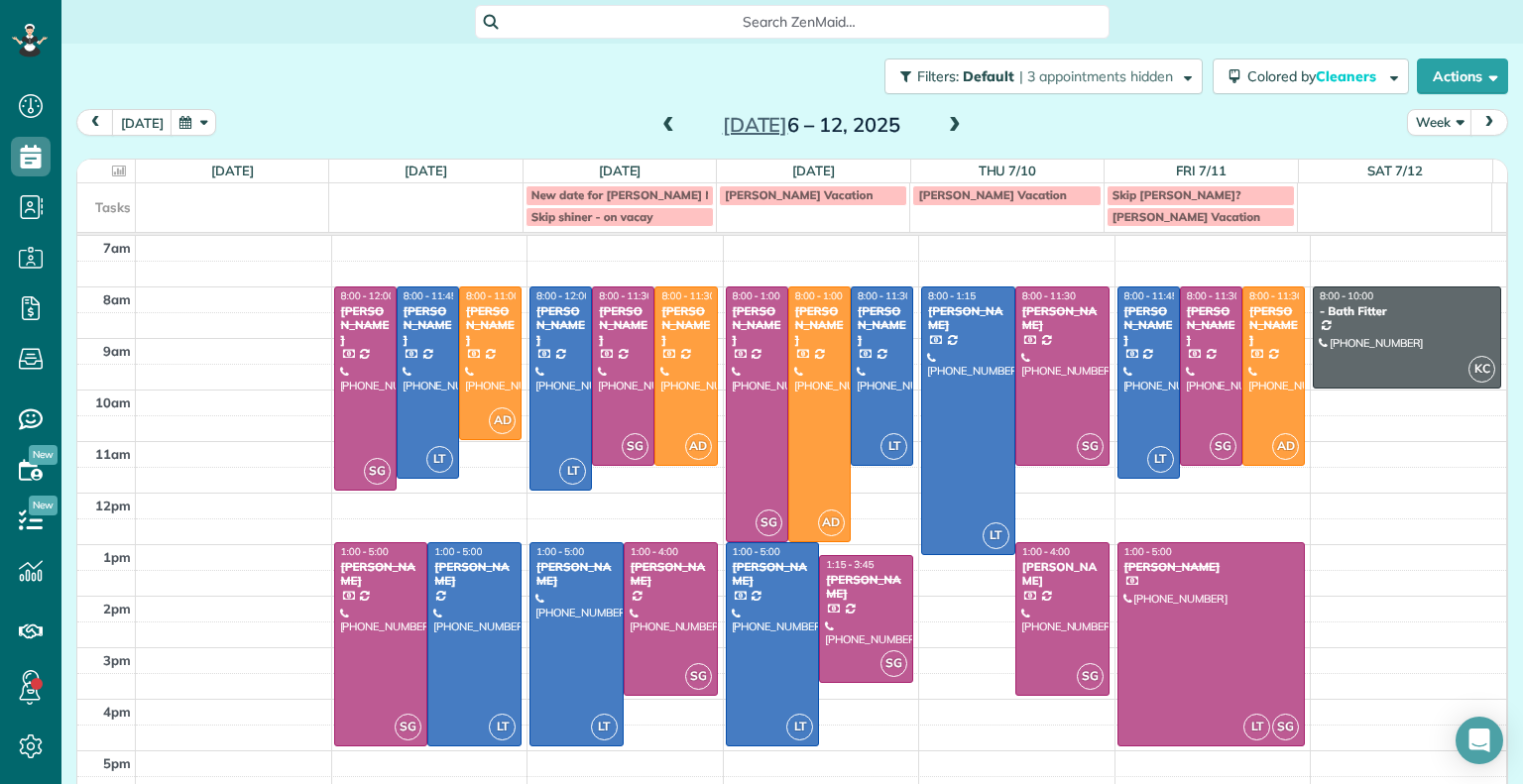 click at bounding box center (955, 126) 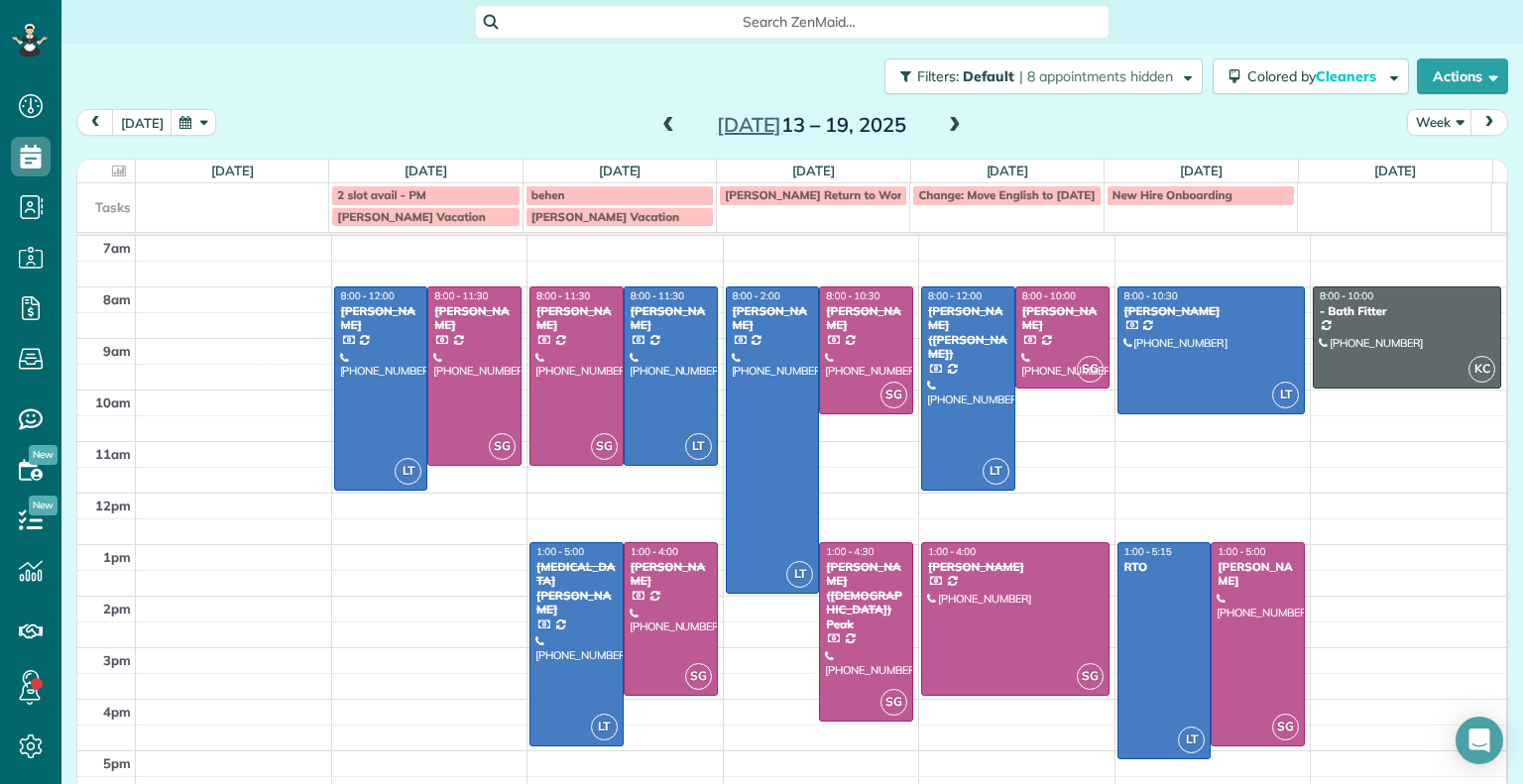 click at bounding box center (955, 126) 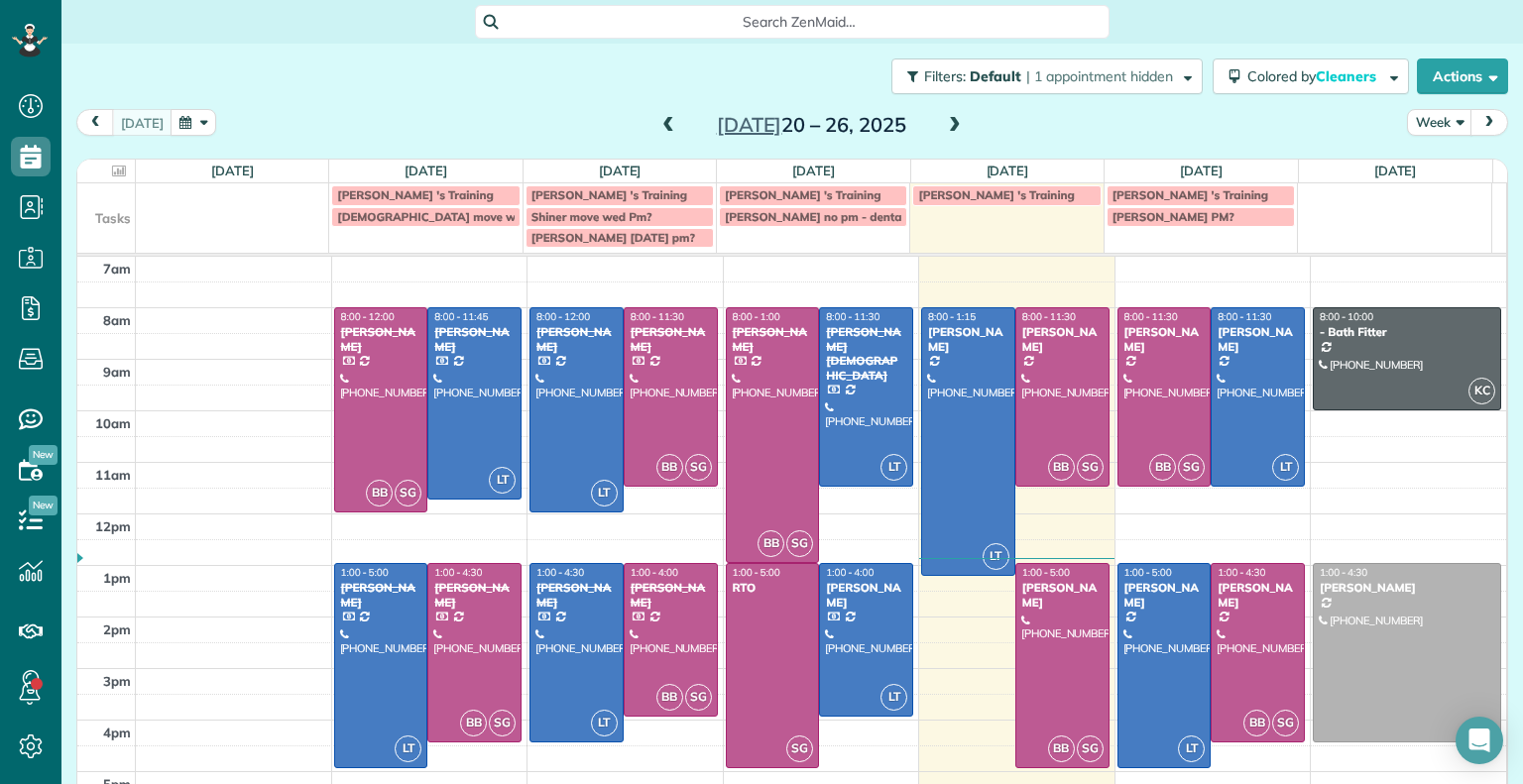 click at bounding box center (955, 126) 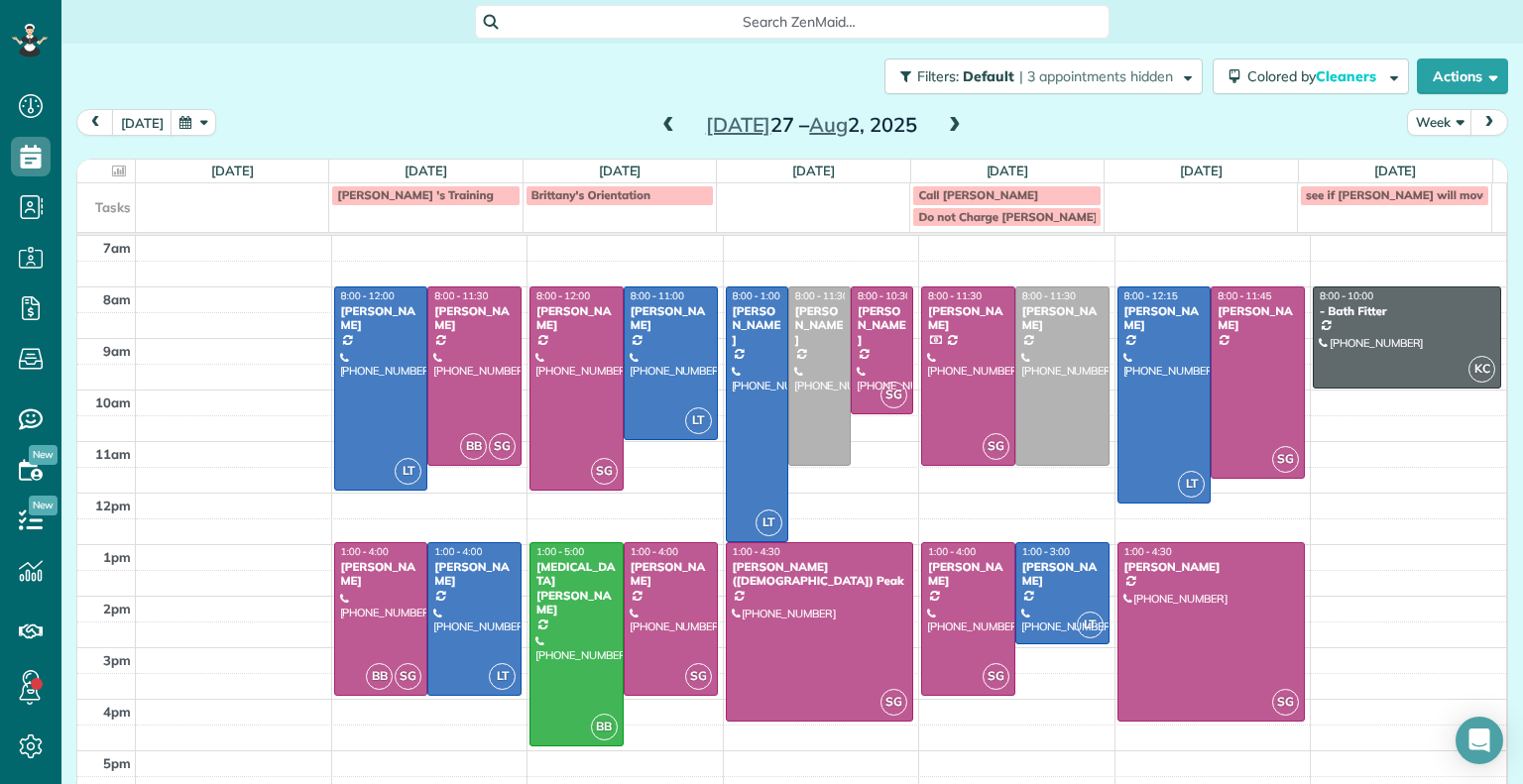 click at bounding box center [955, 126] 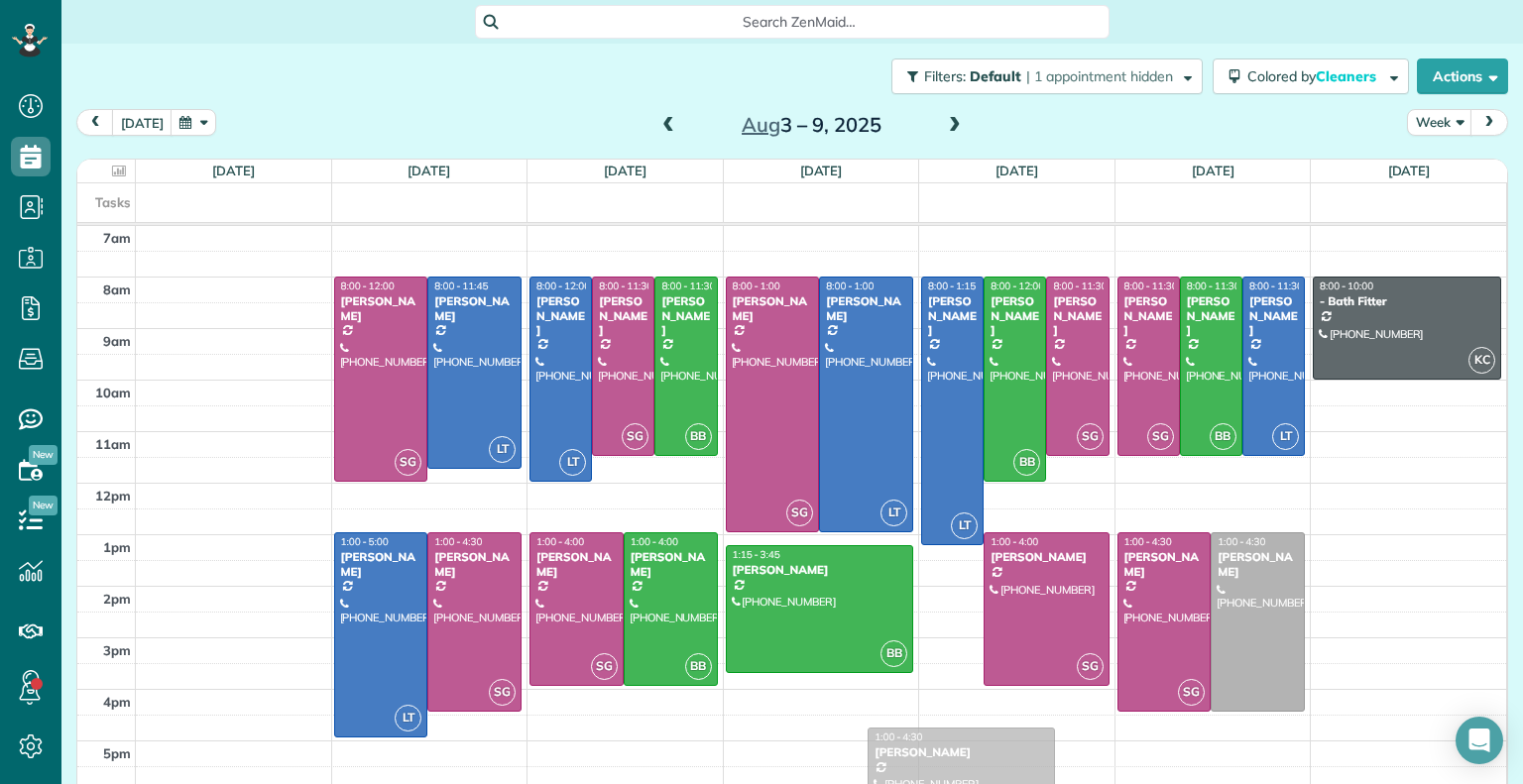 scroll, scrollTop: 7, scrollLeft: 0, axis: vertical 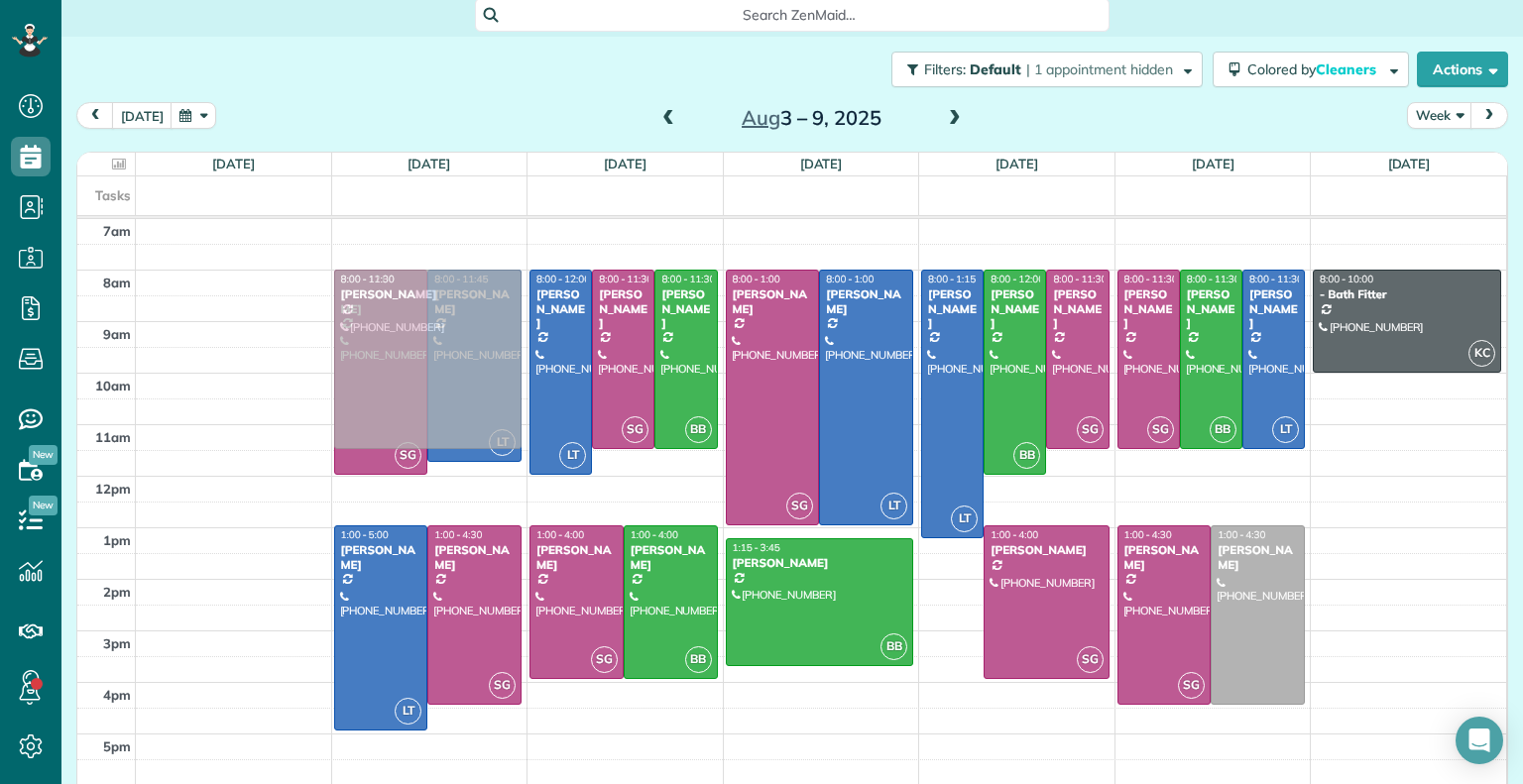 drag, startPoint x: 1396, startPoint y: 585, endPoint x: 408, endPoint y: 329, distance: 1020.6273 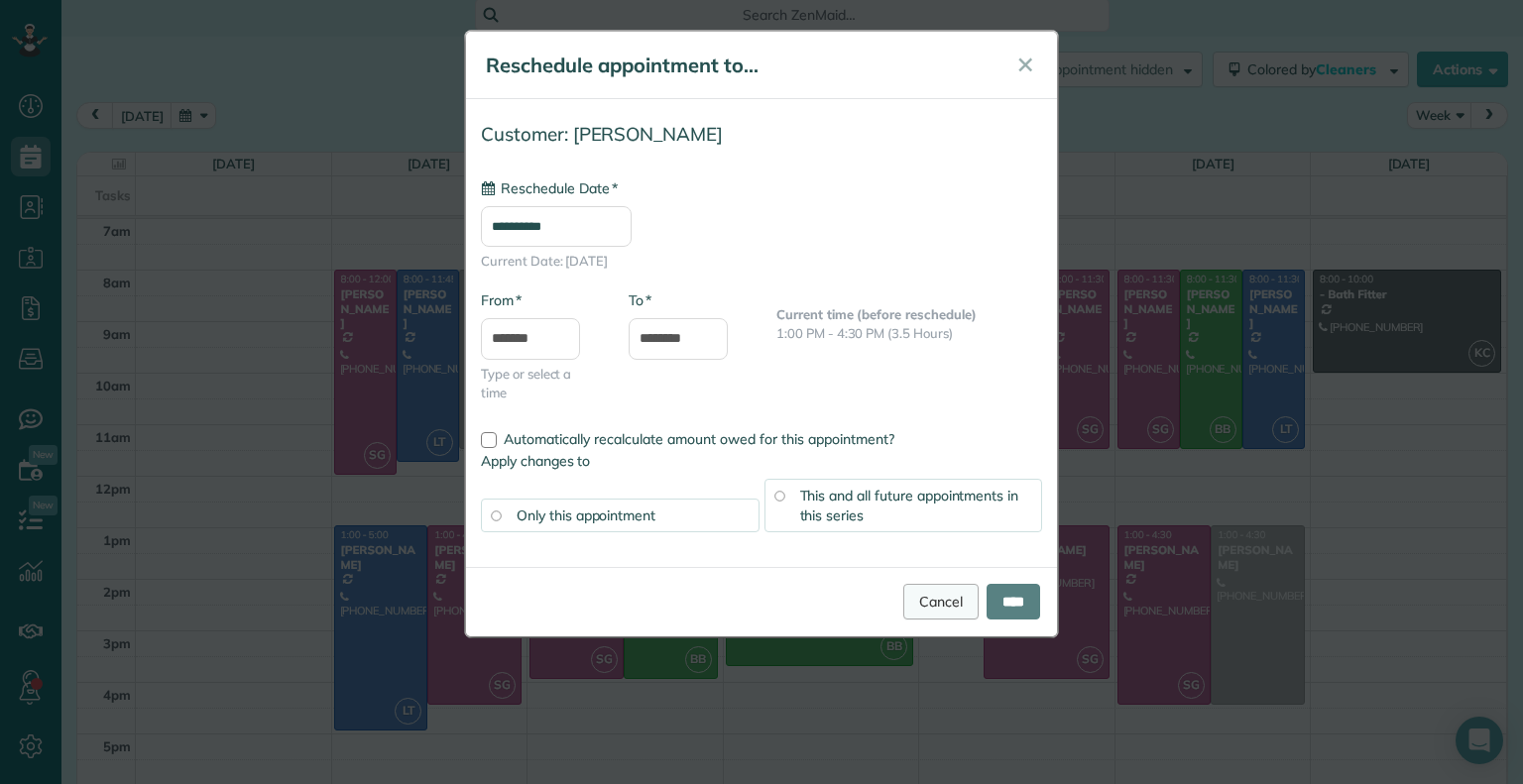 type on "**********" 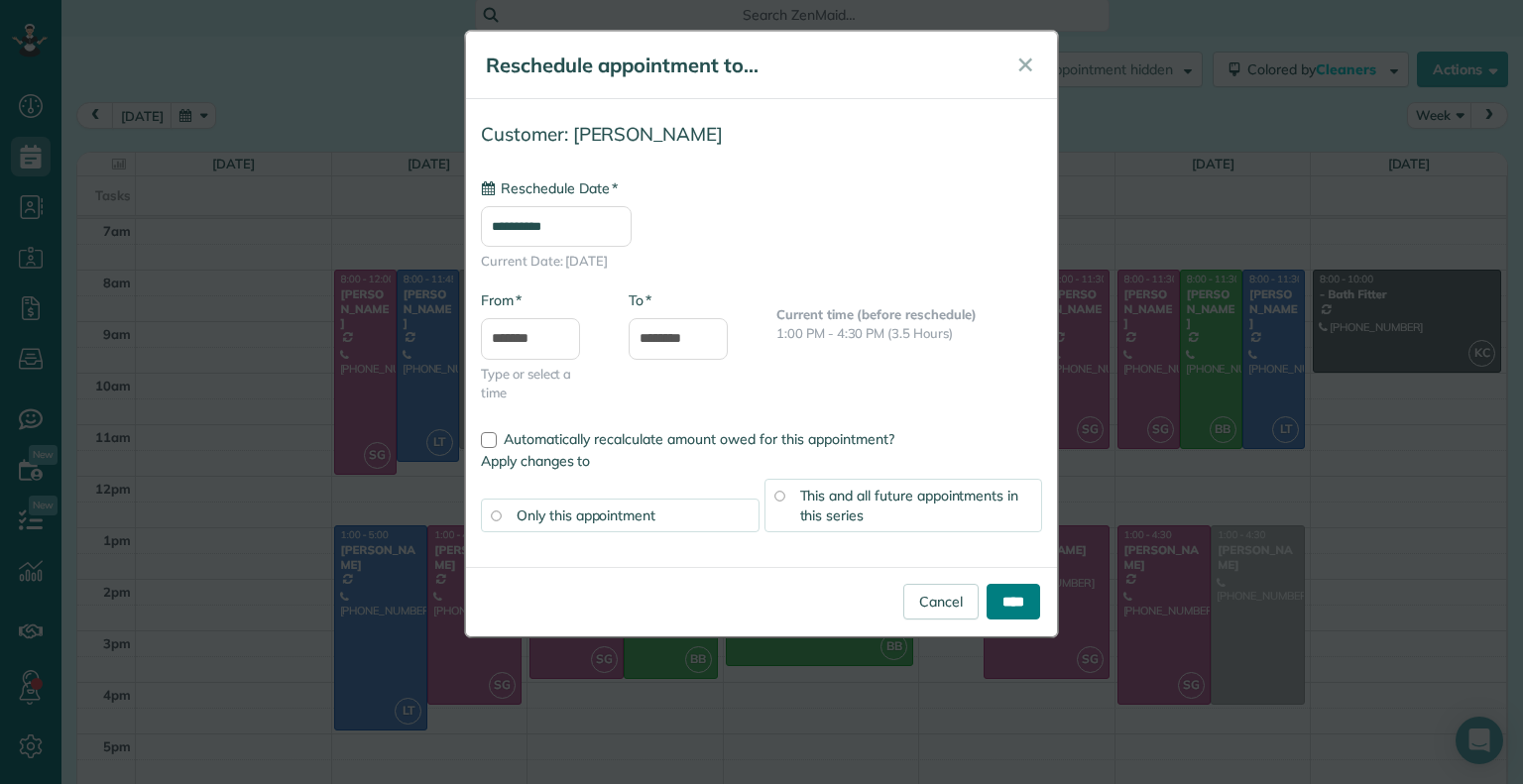 click on "****" at bounding box center [1013, 602] 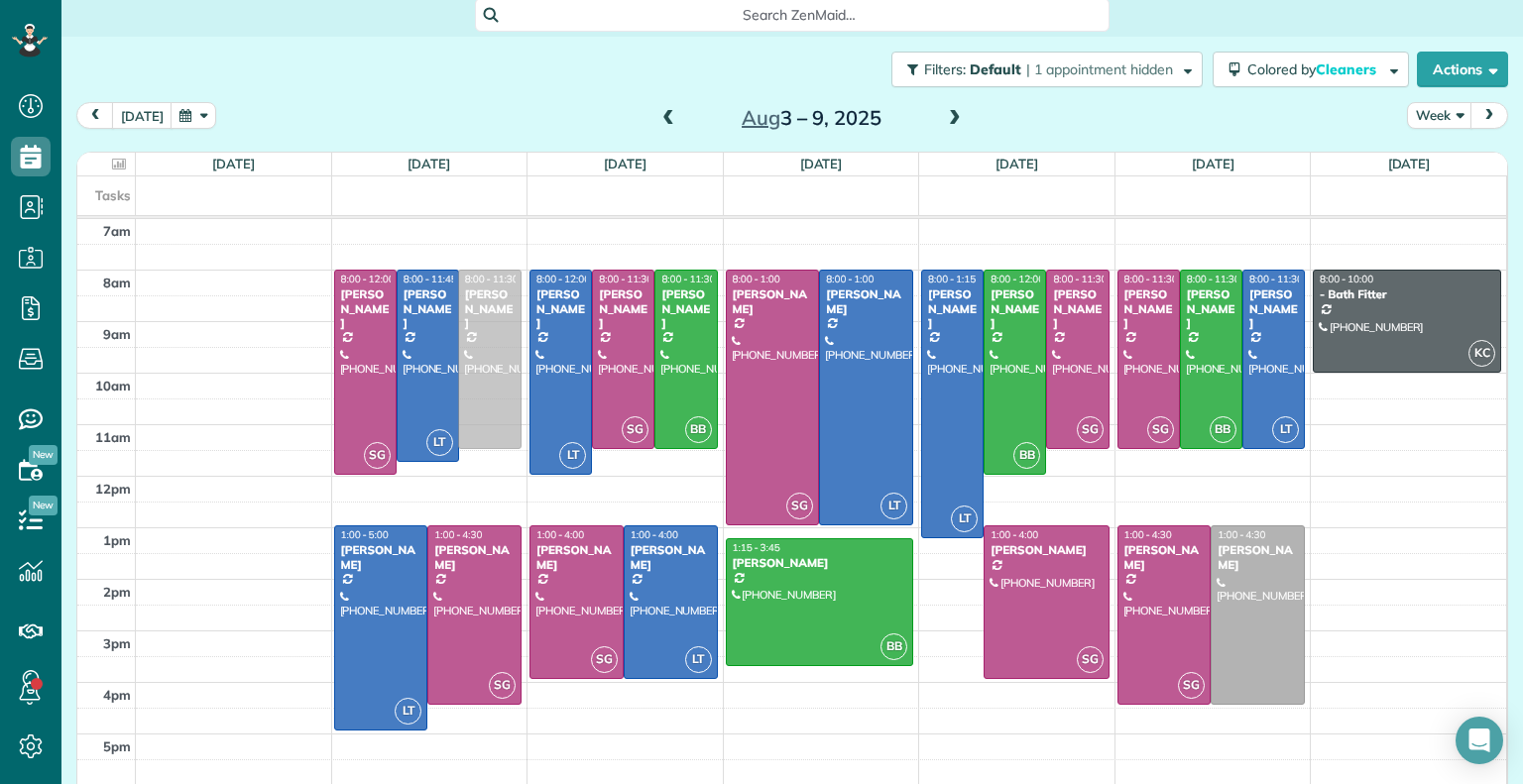 drag, startPoint x: 484, startPoint y: 332, endPoint x: 474, endPoint y: 333, distance: 10.049876 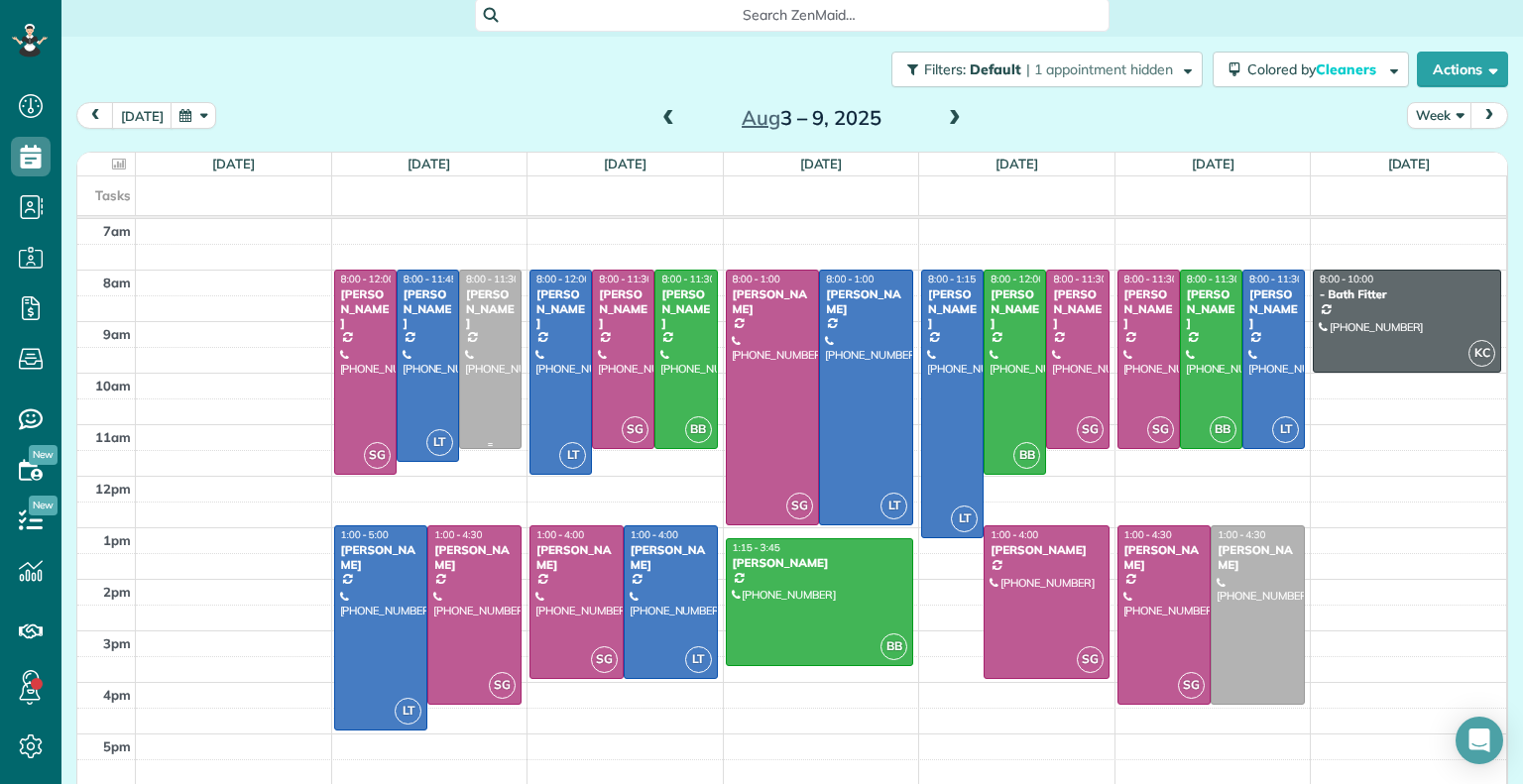 click at bounding box center (821, 515) 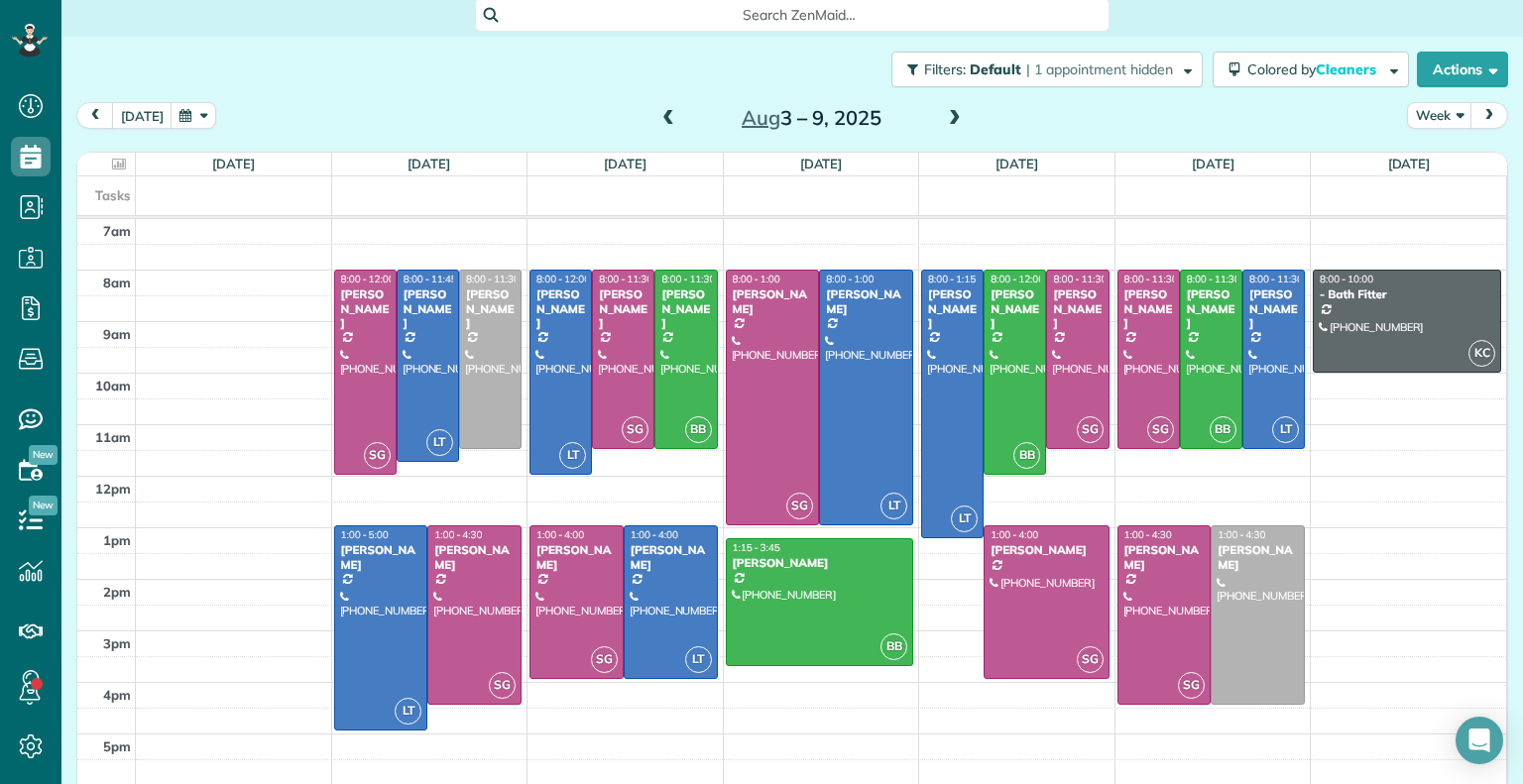 click at bounding box center (668, 119) 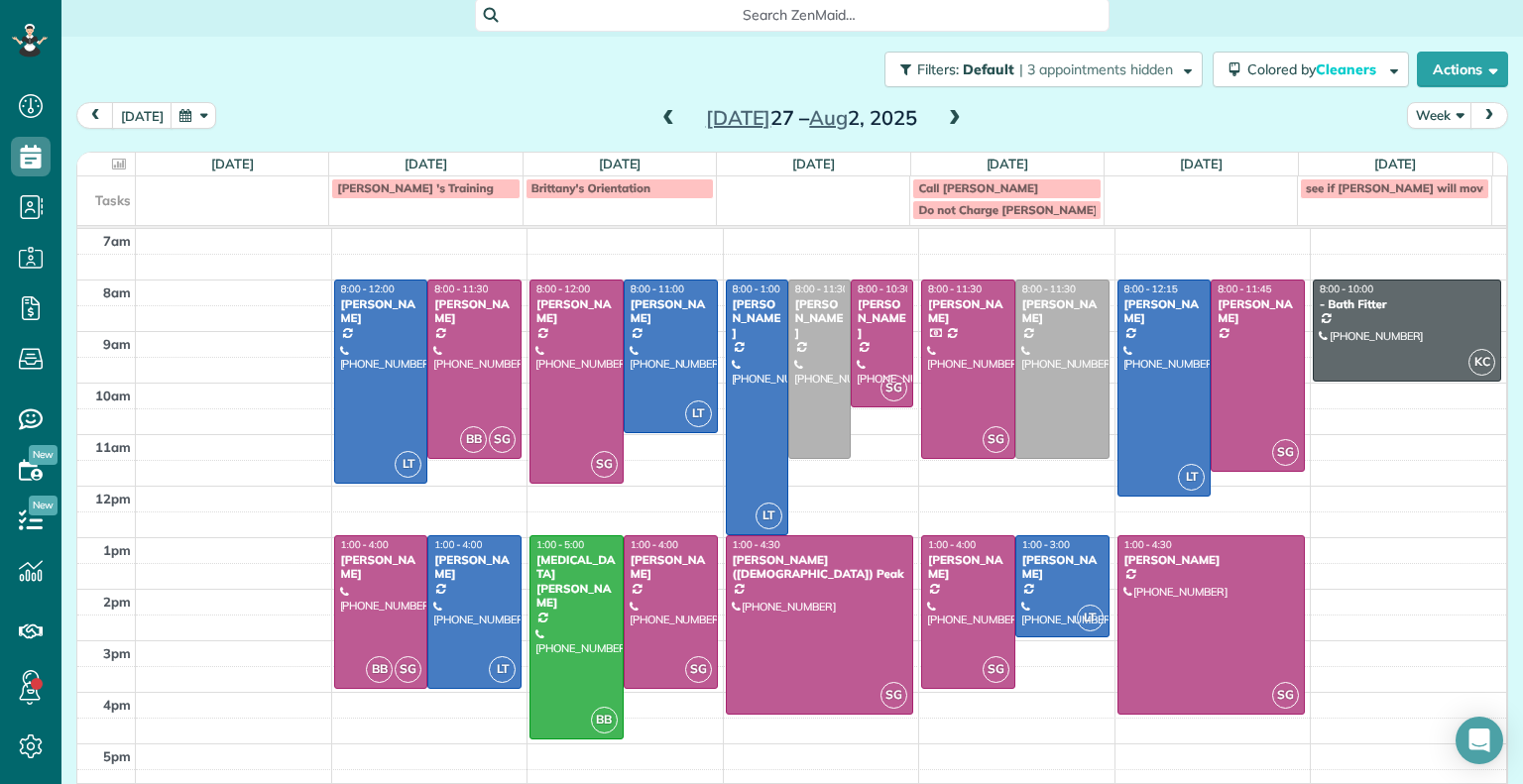 click at bounding box center [668, 119] 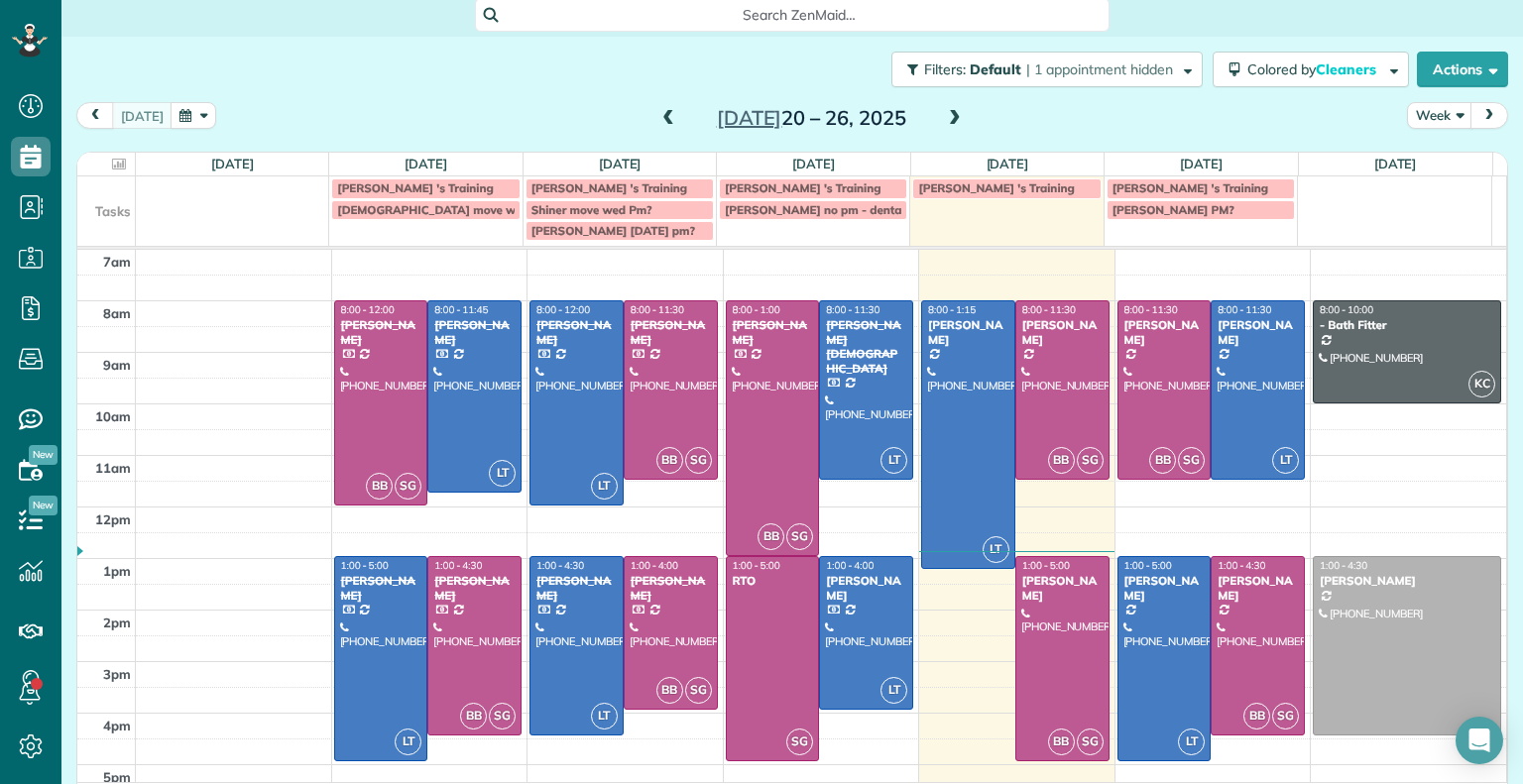 click at bounding box center [668, 119] 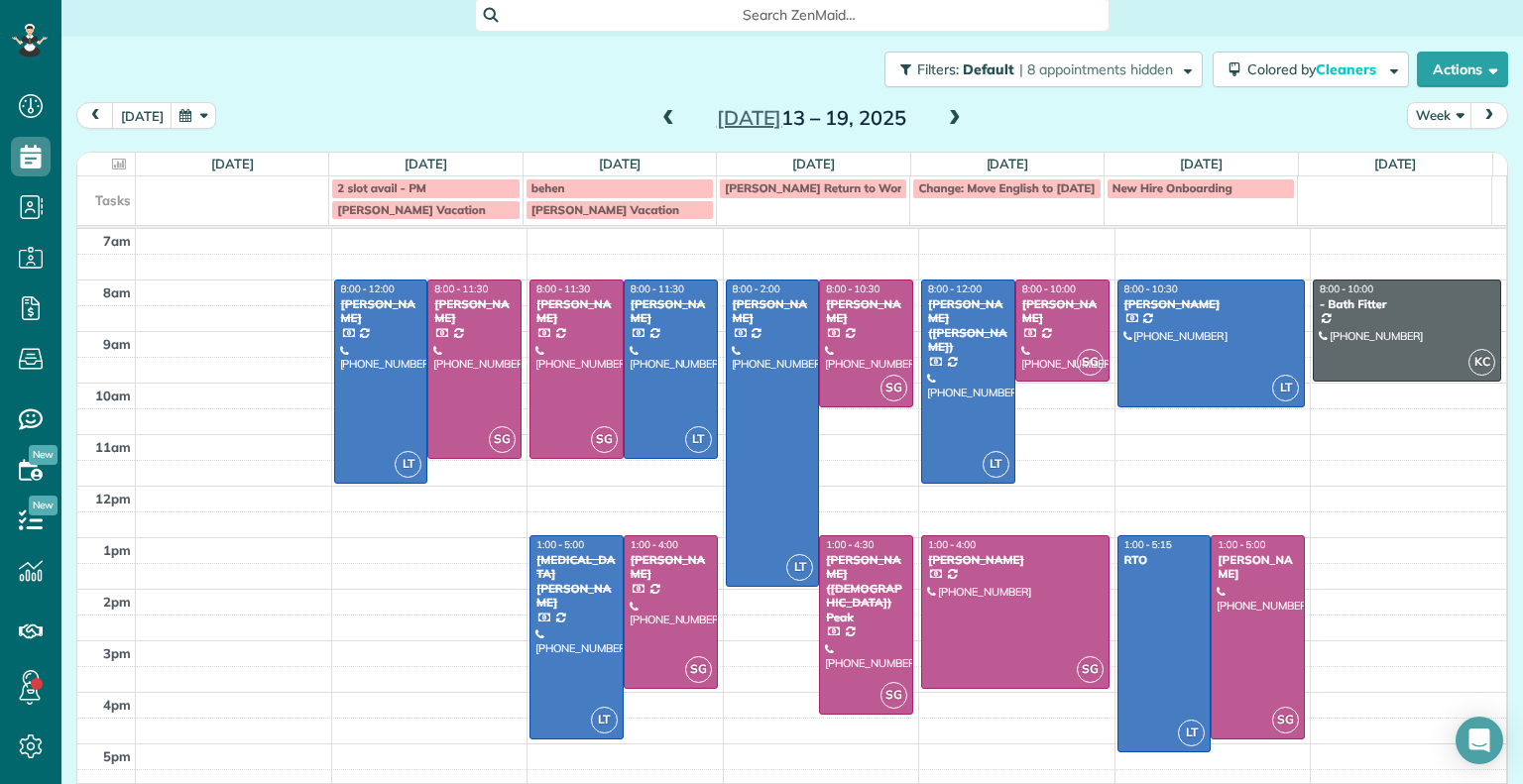 click at bounding box center [668, 119] 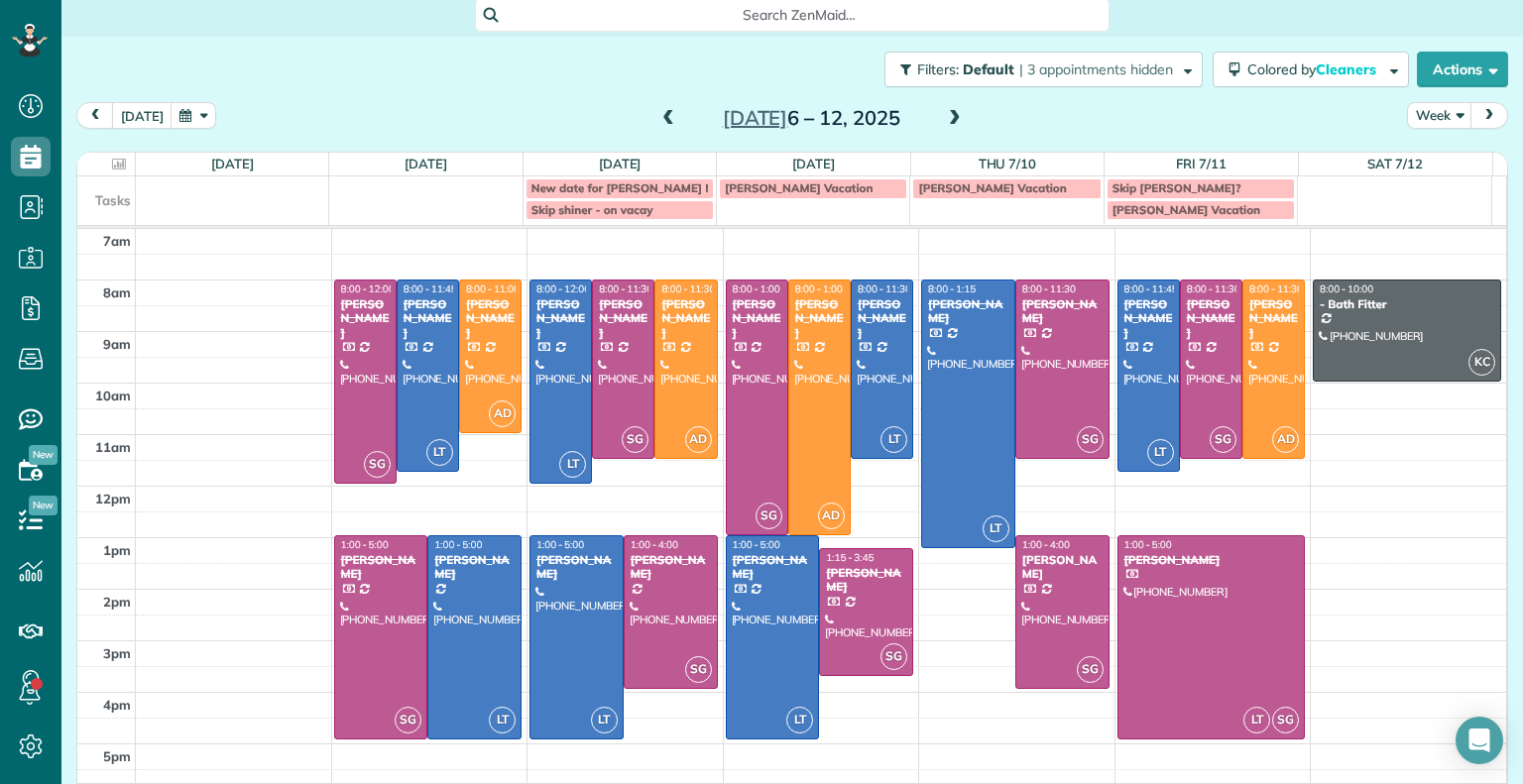 click on "Jul  6 – 12, 2025" at bounding box center (811, 118) 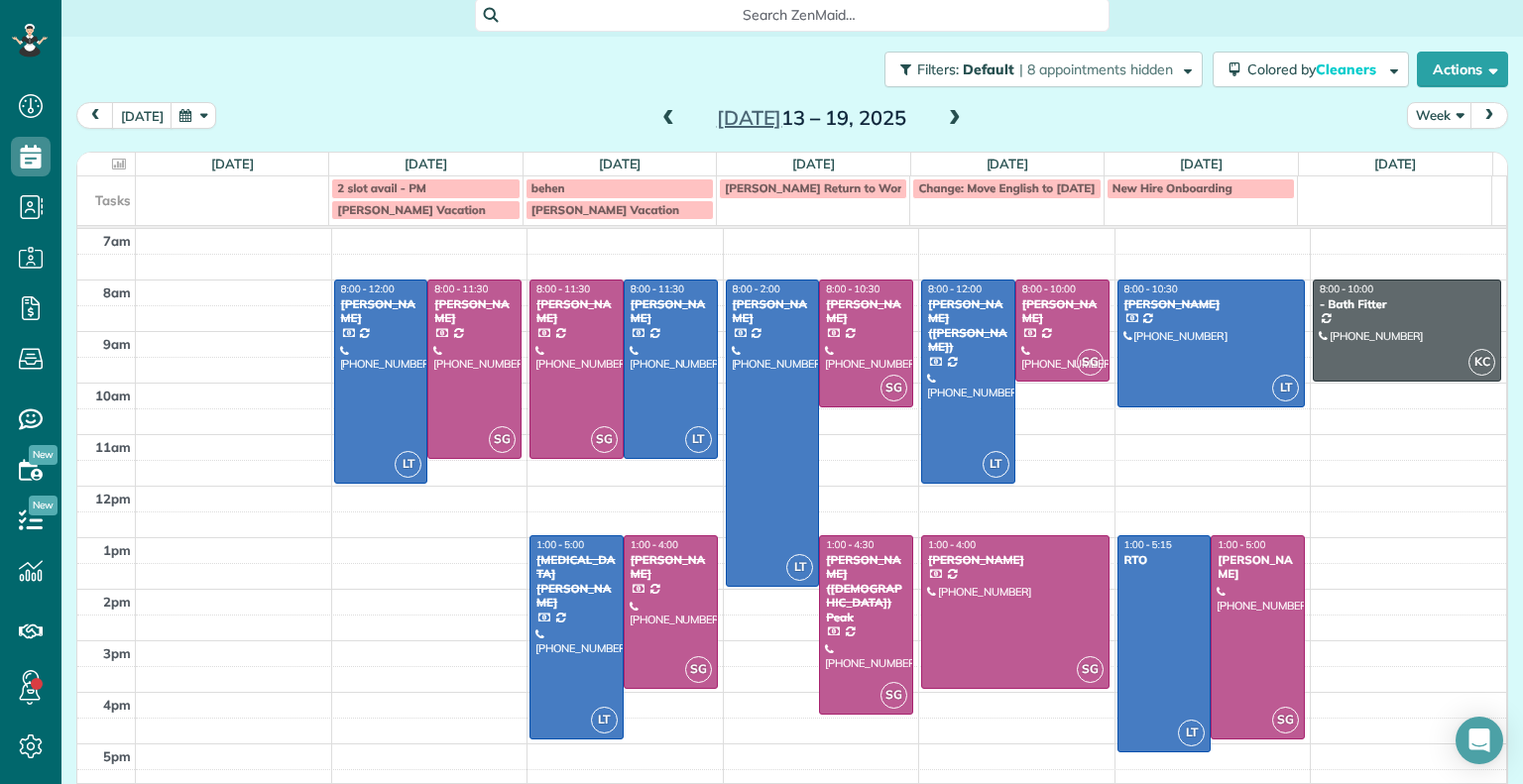 click at bounding box center [955, 119] 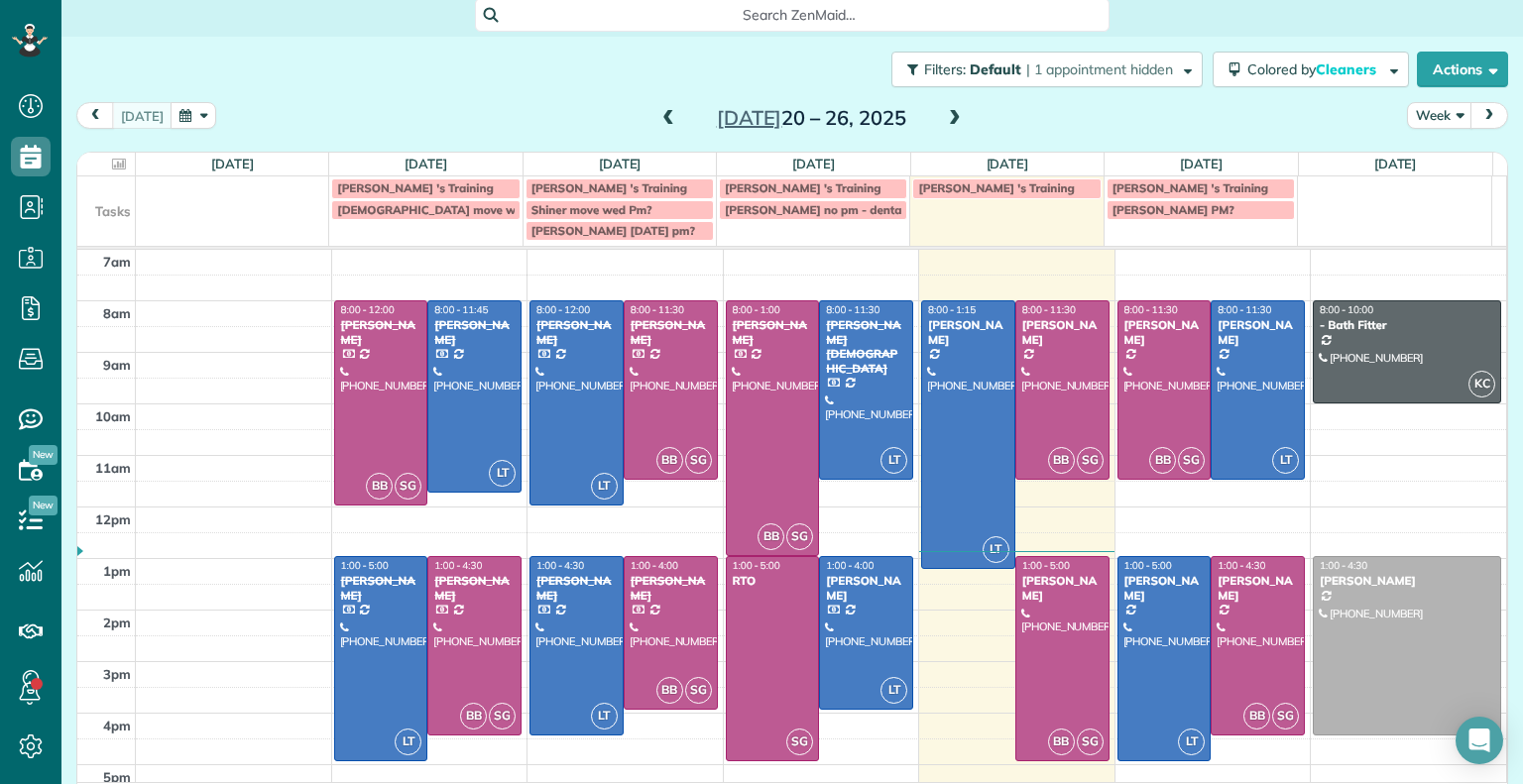 click at bounding box center [955, 119] 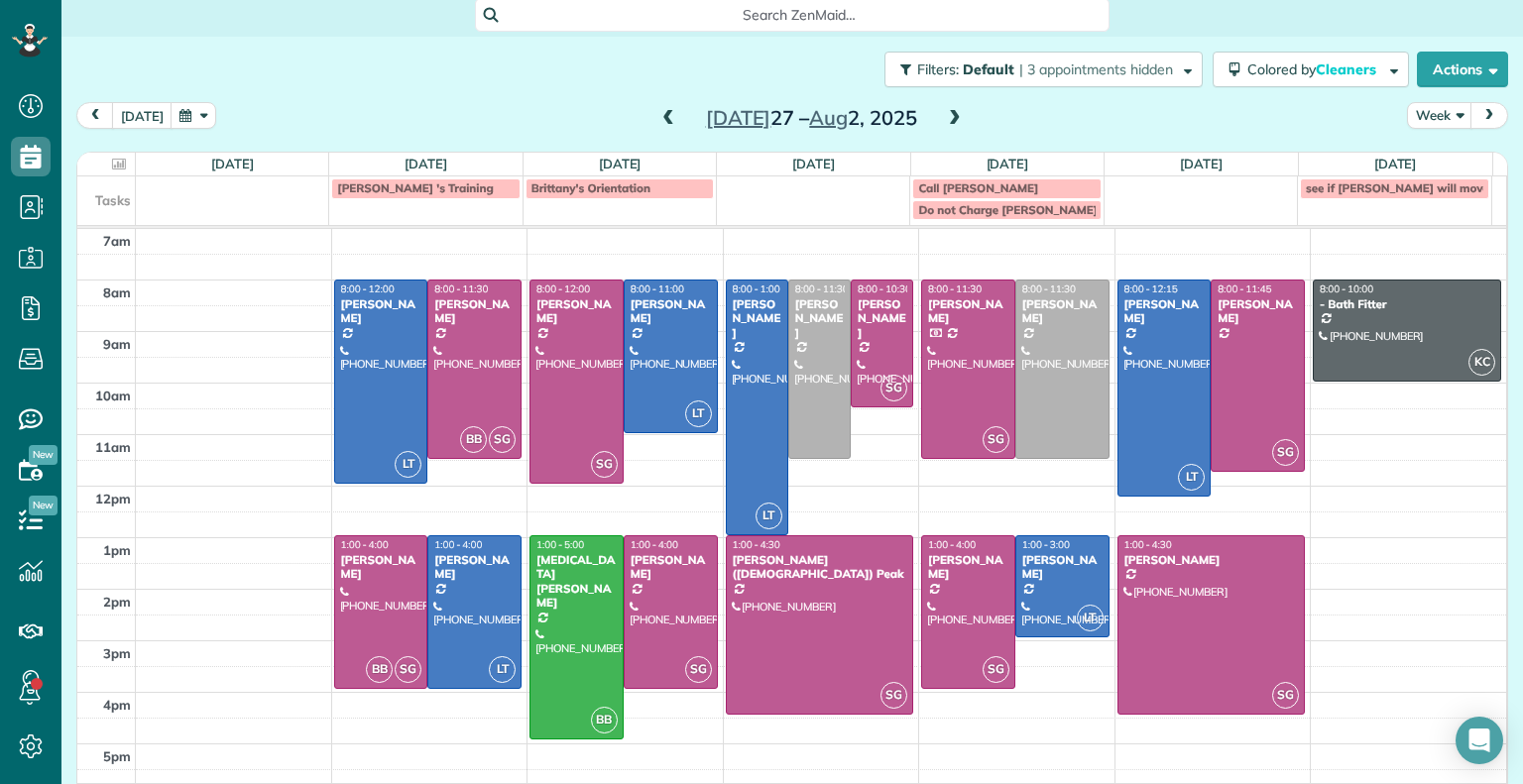 click at bounding box center (955, 119) 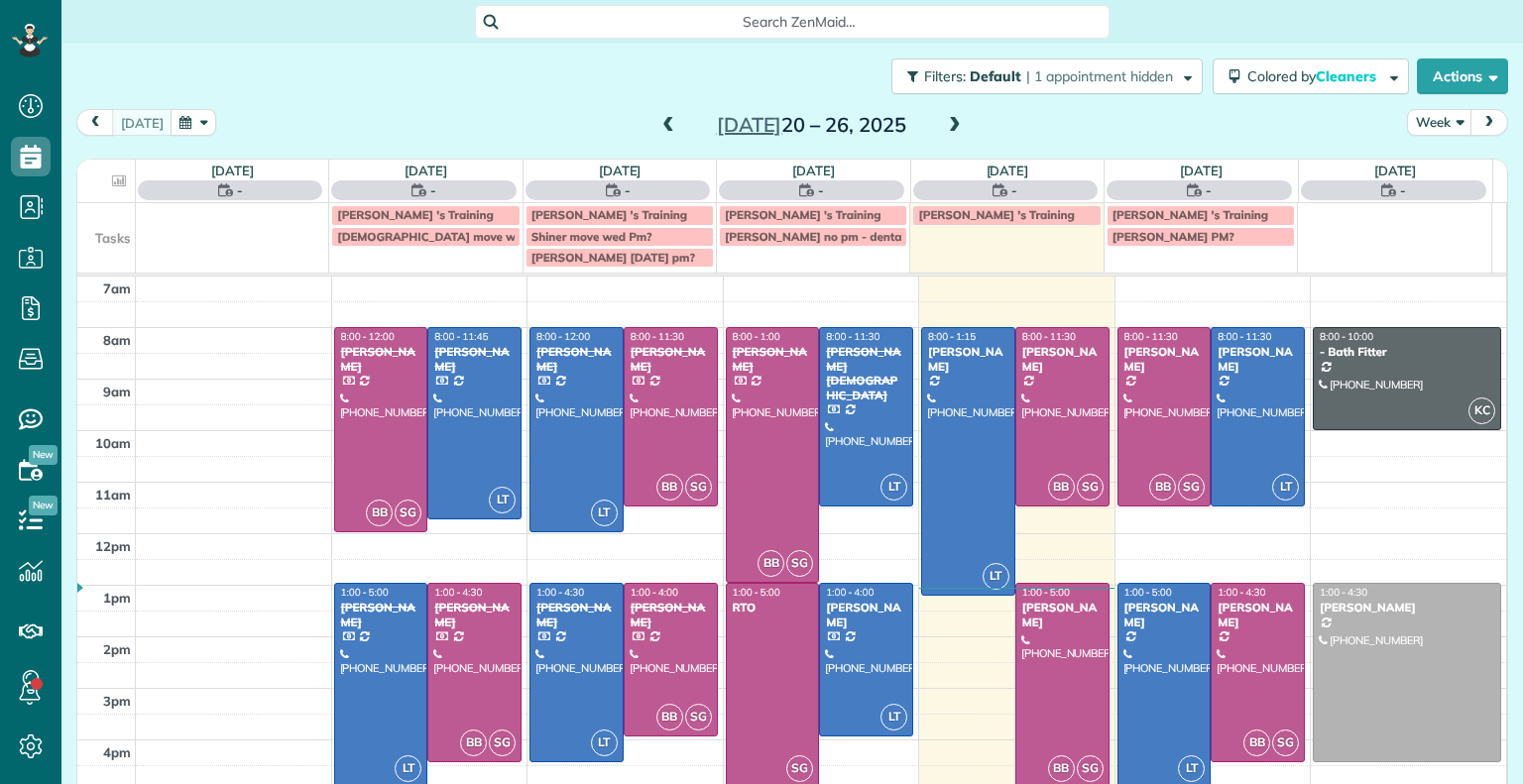 scroll, scrollTop: 0, scrollLeft: 0, axis: both 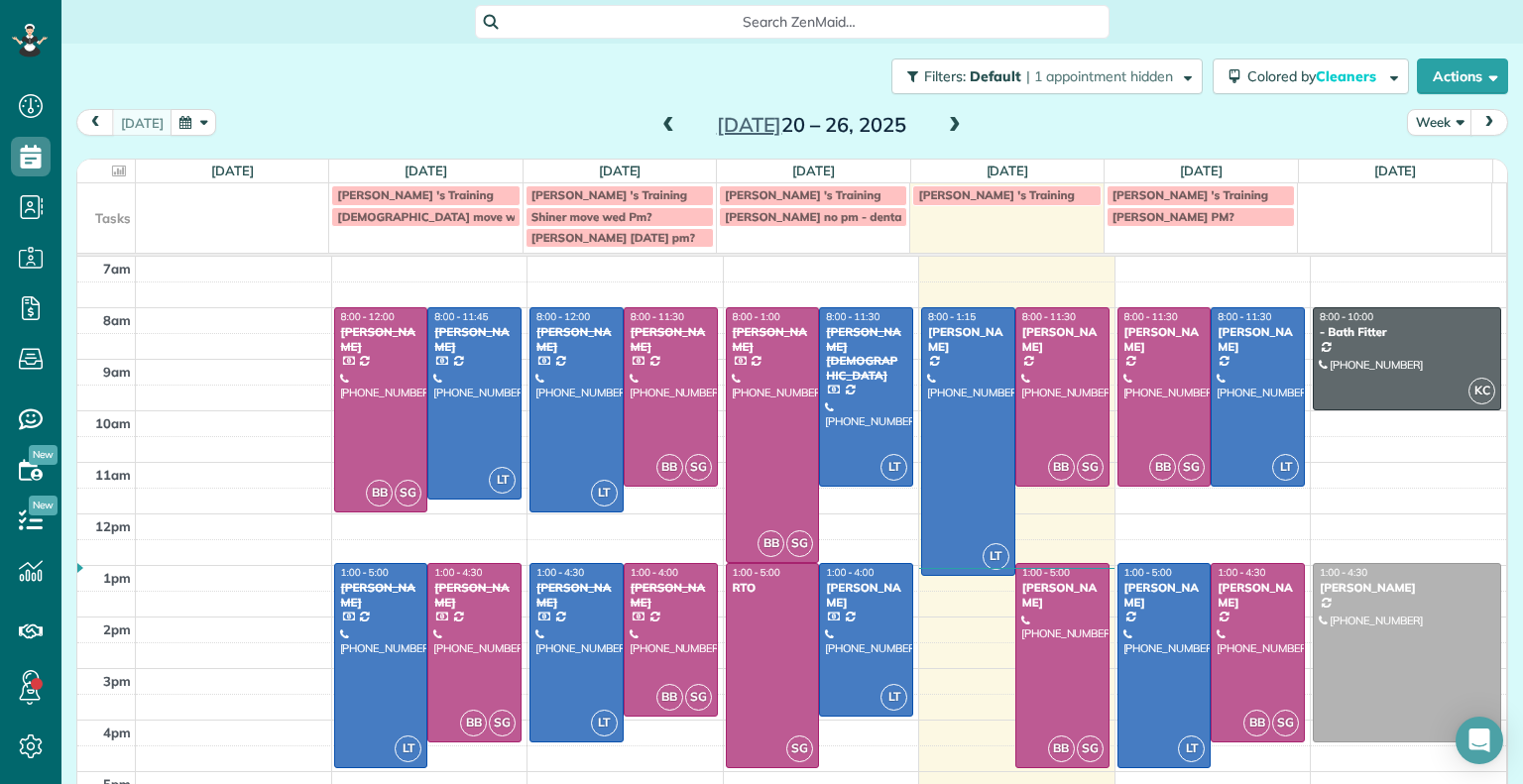 click at bounding box center (955, 126) 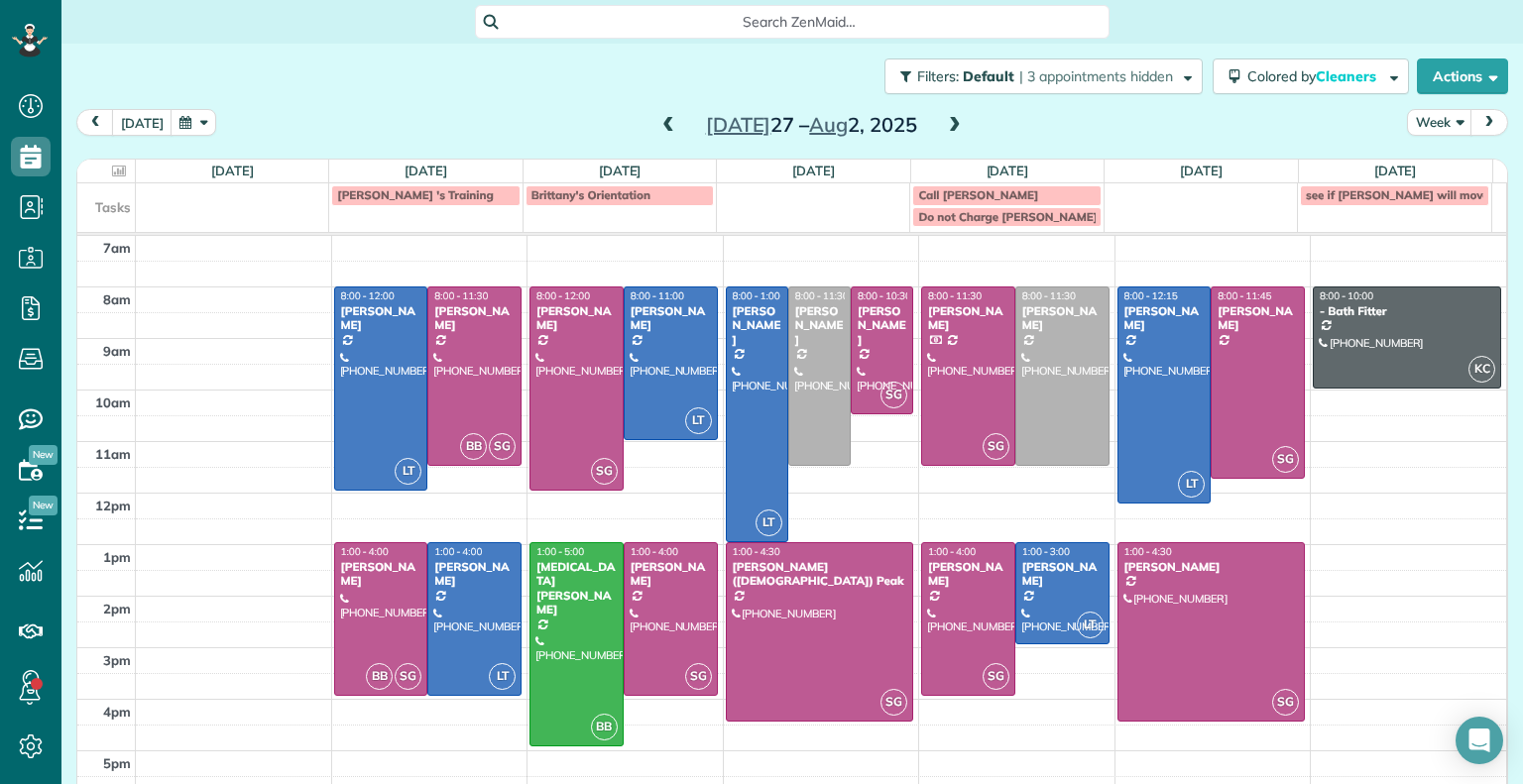 click at bounding box center [955, 126] 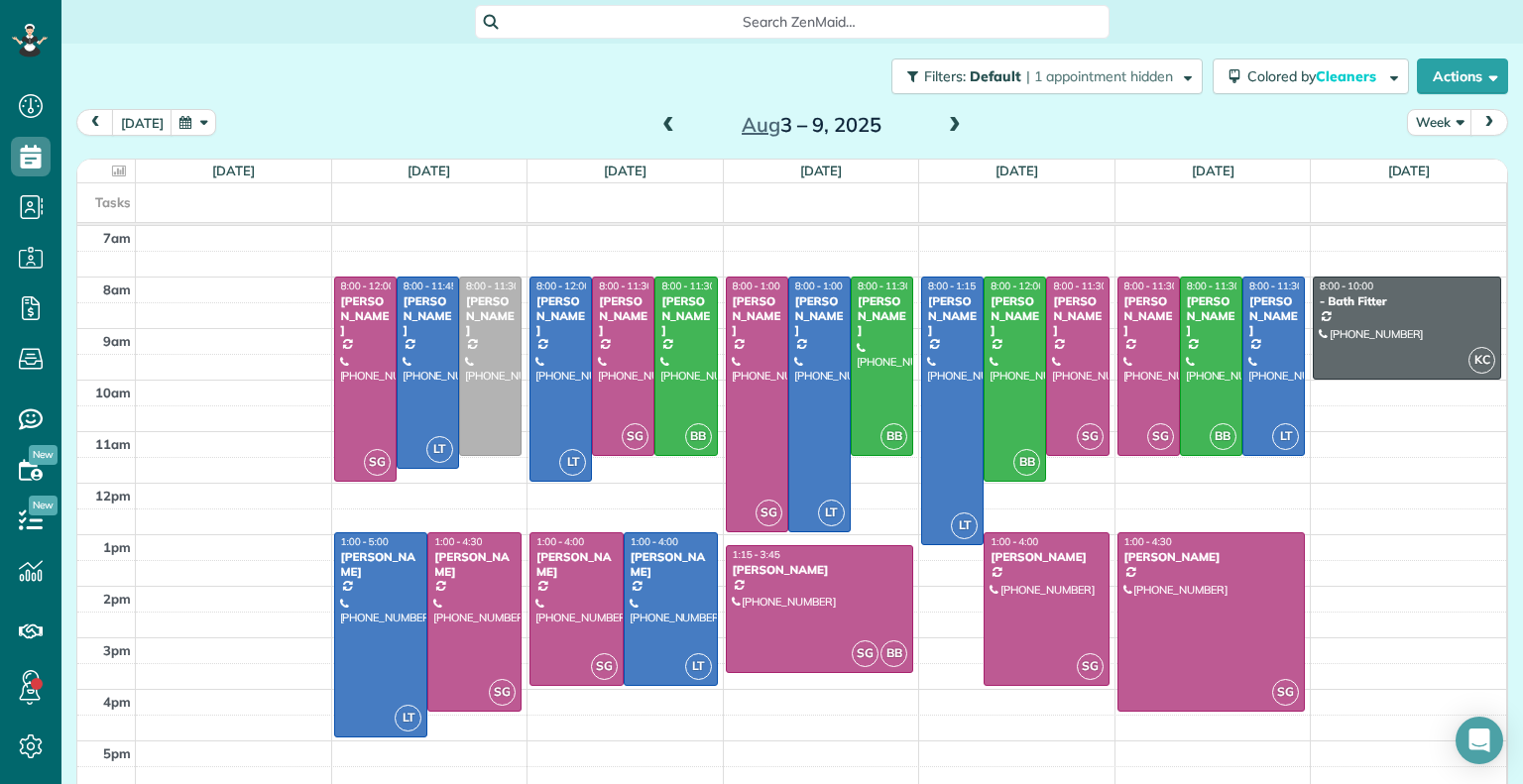 click on "Aug  3 – 9, 2025" at bounding box center [811, 125] 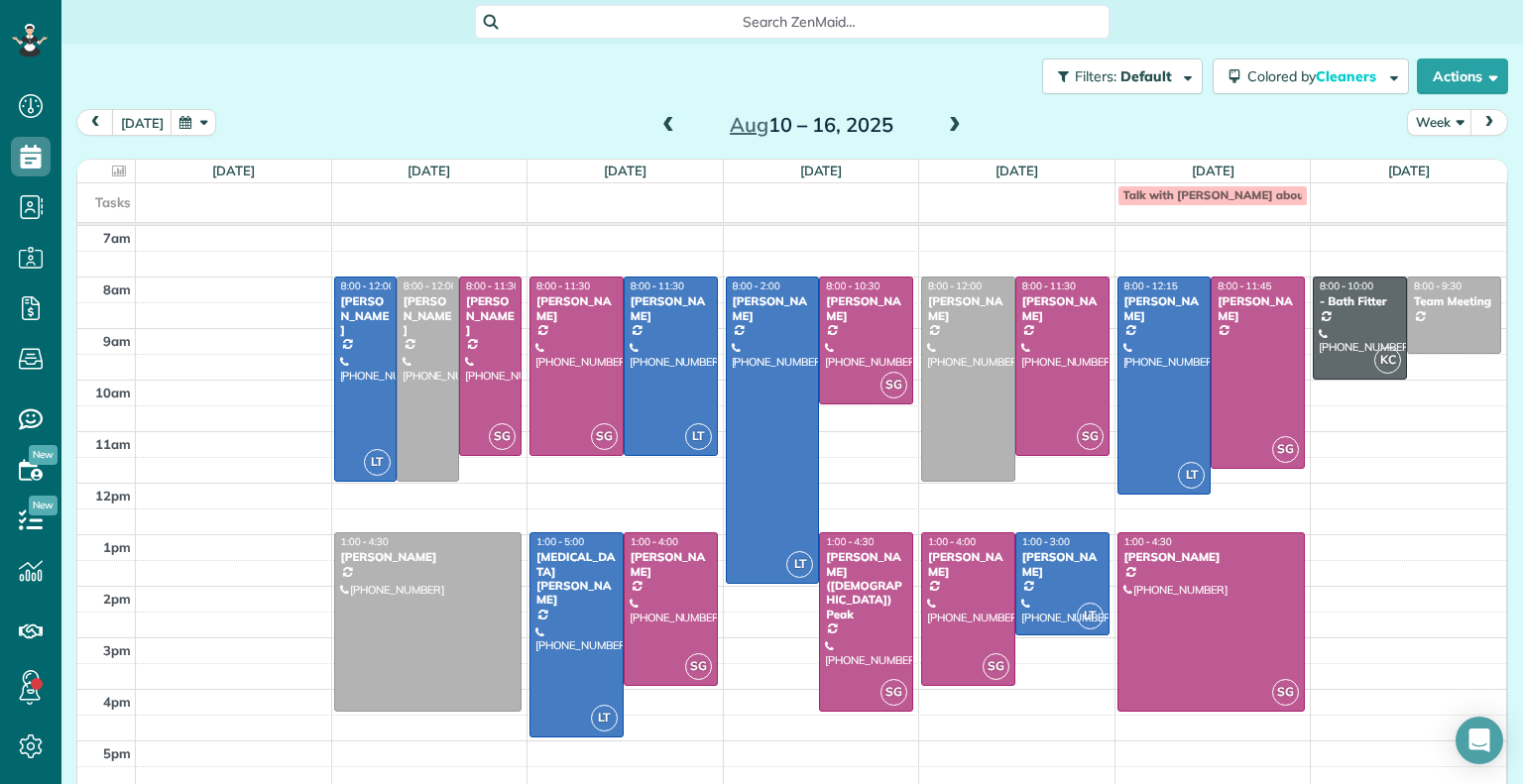 click at bounding box center (955, 126) 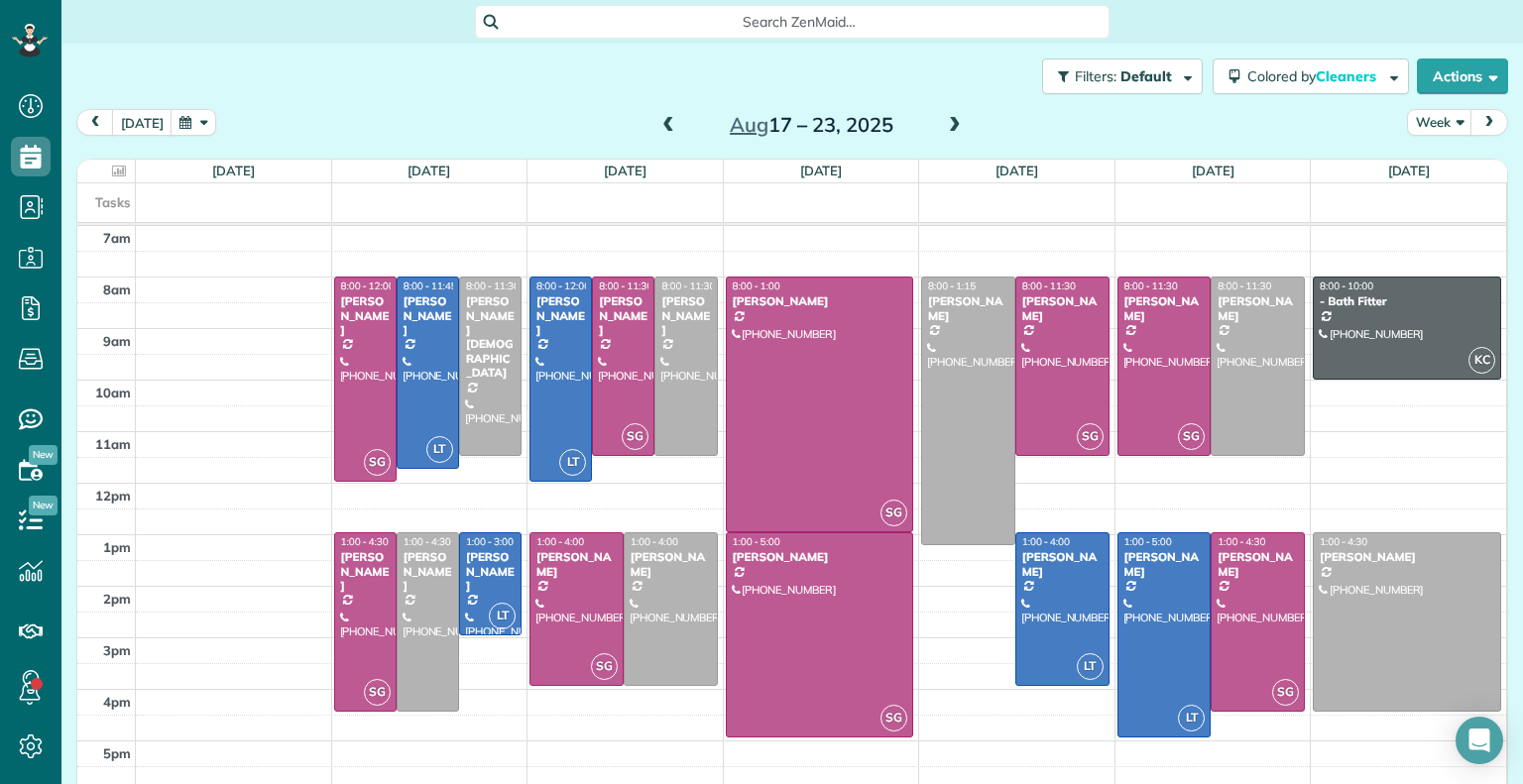 click at bounding box center [955, 126] 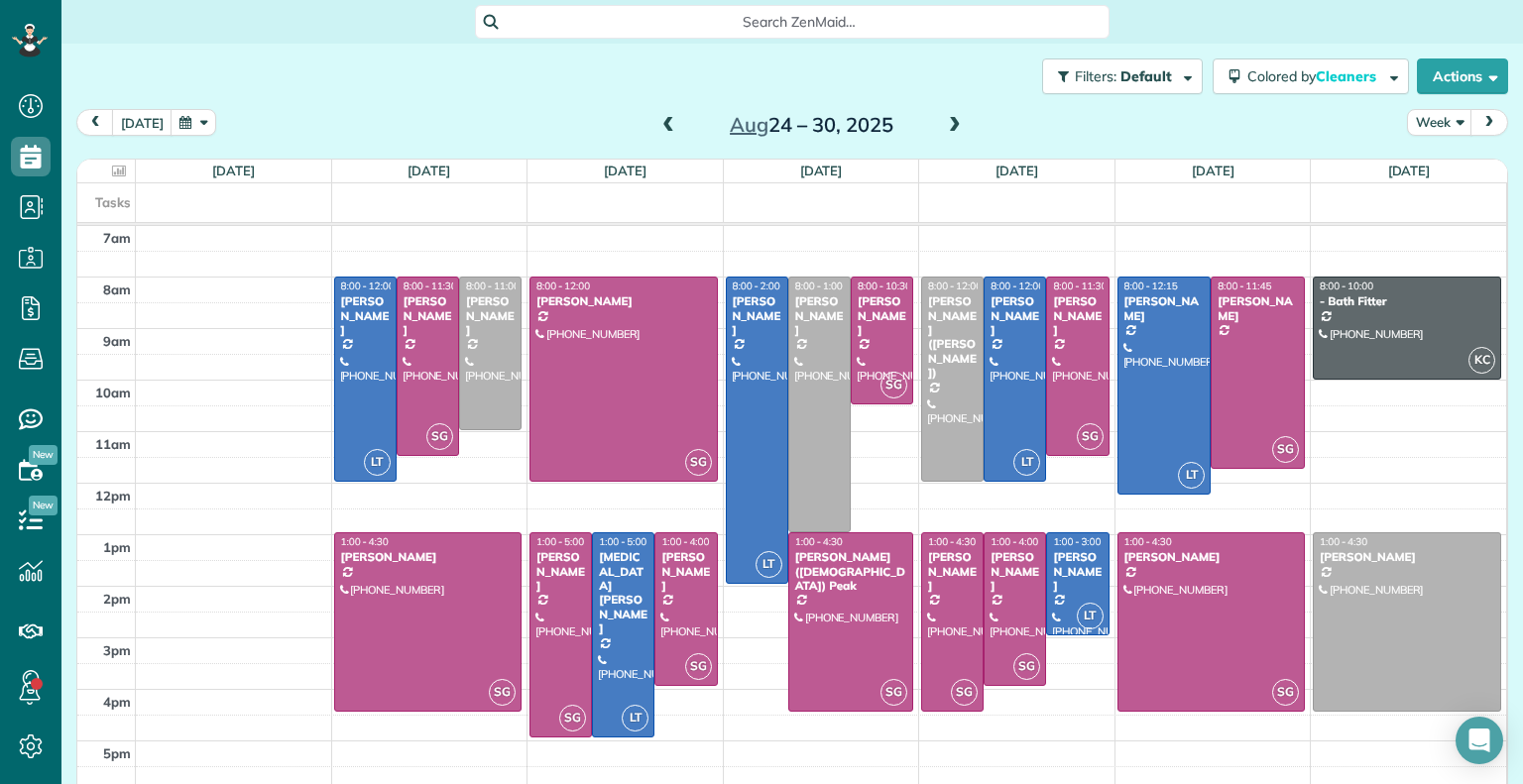 click at bounding box center [668, 126] 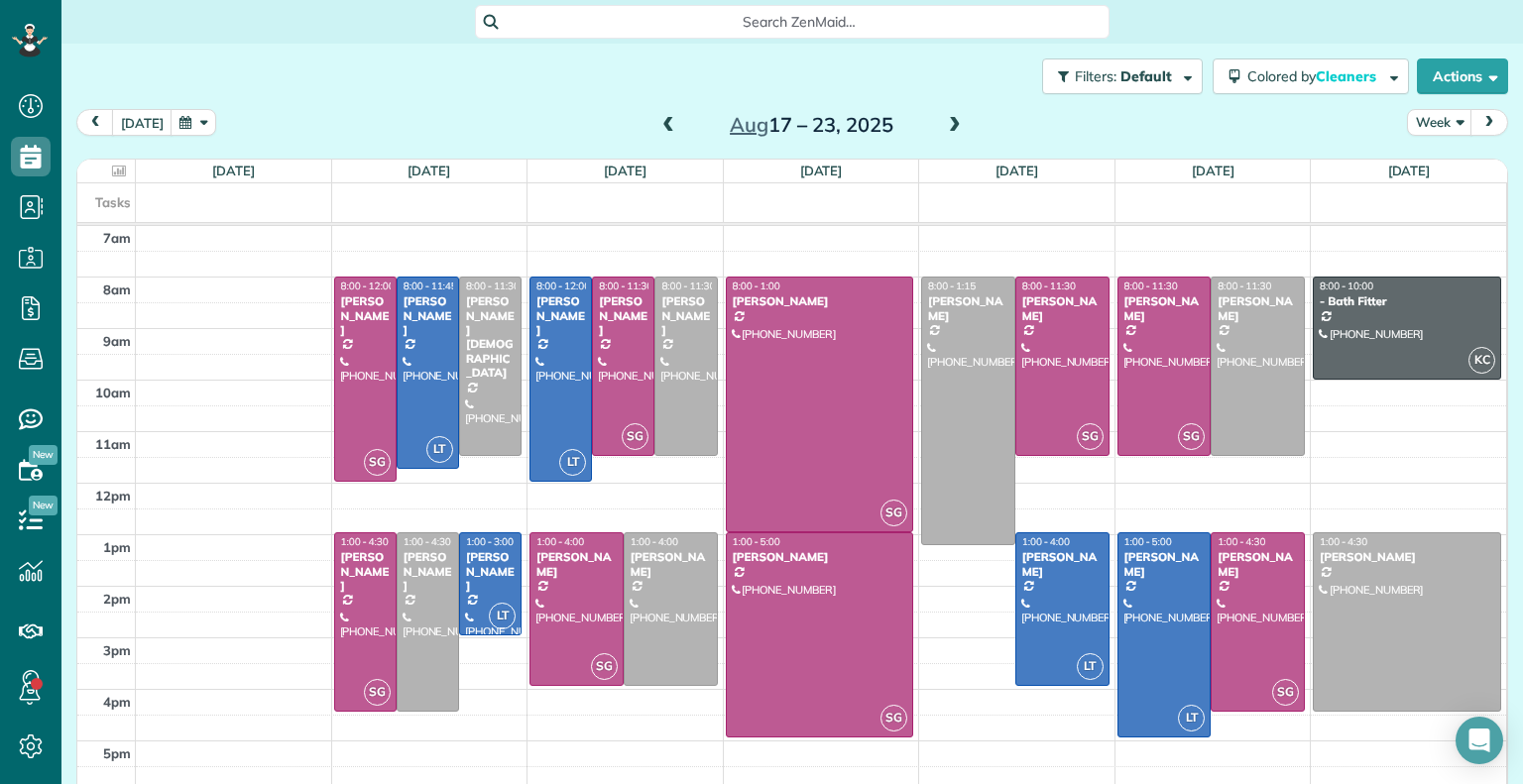 click at bounding box center (668, 126) 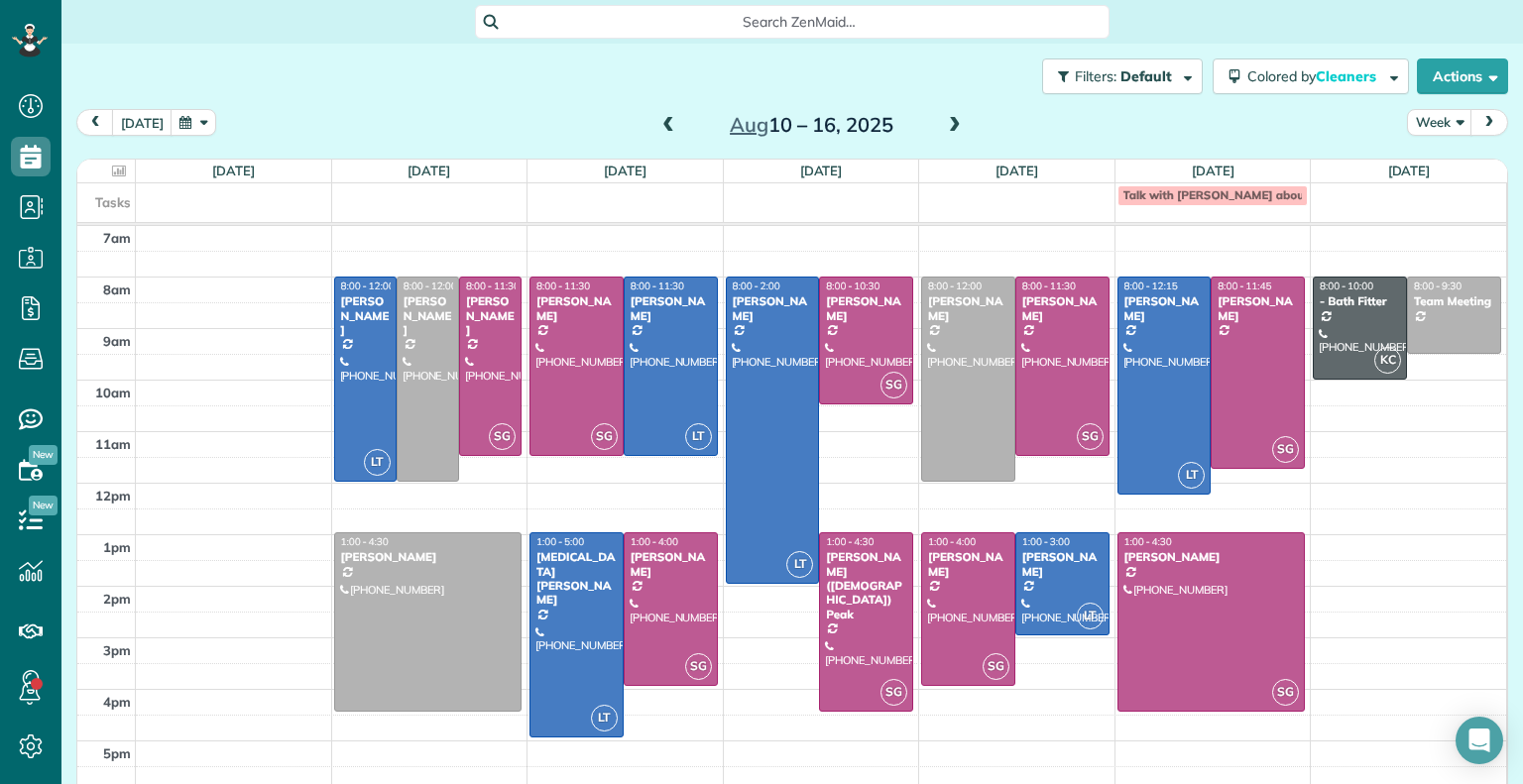 click at bounding box center [668, 126] 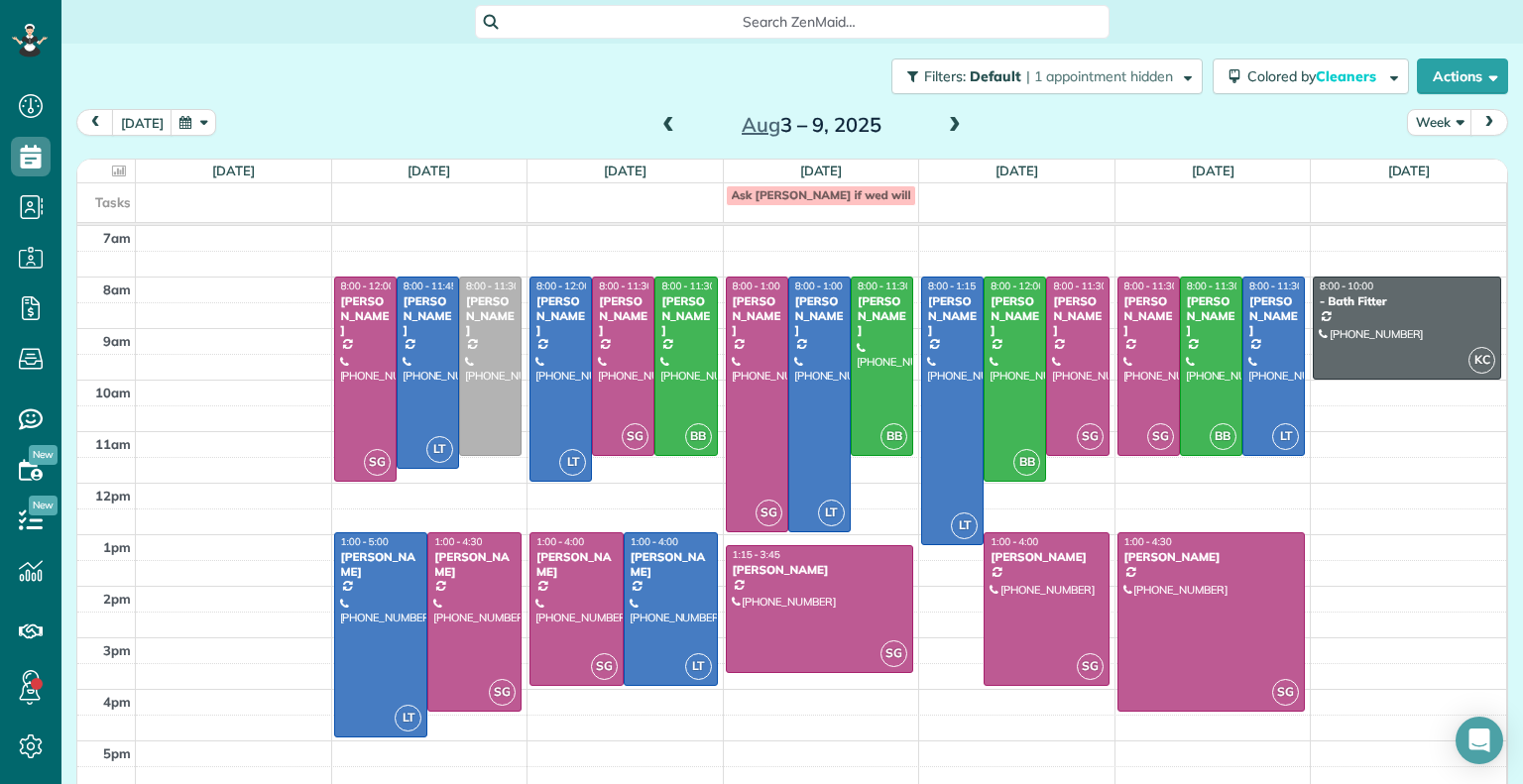 click at bounding box center (668, 126) 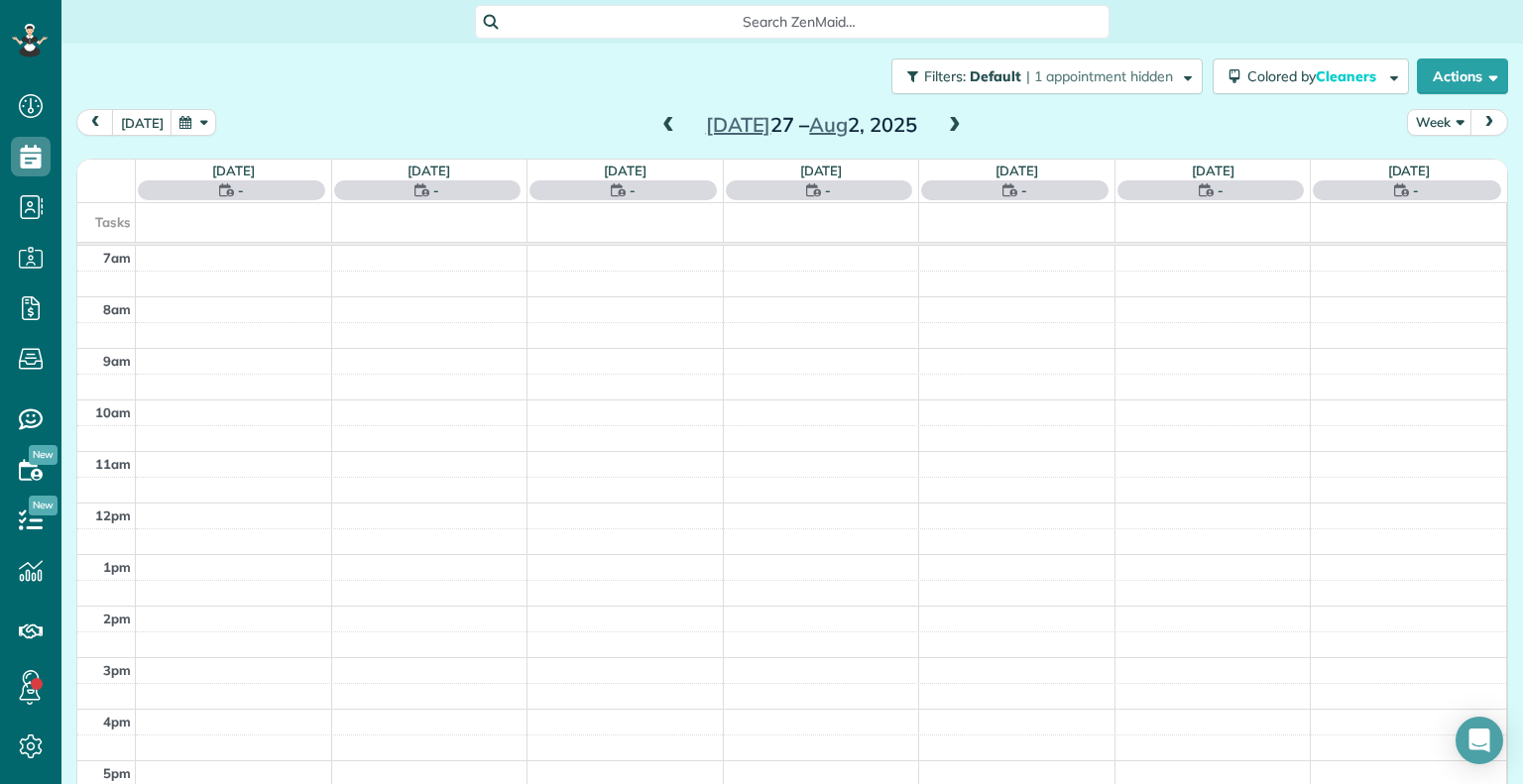click at bounding box center (955, 126) 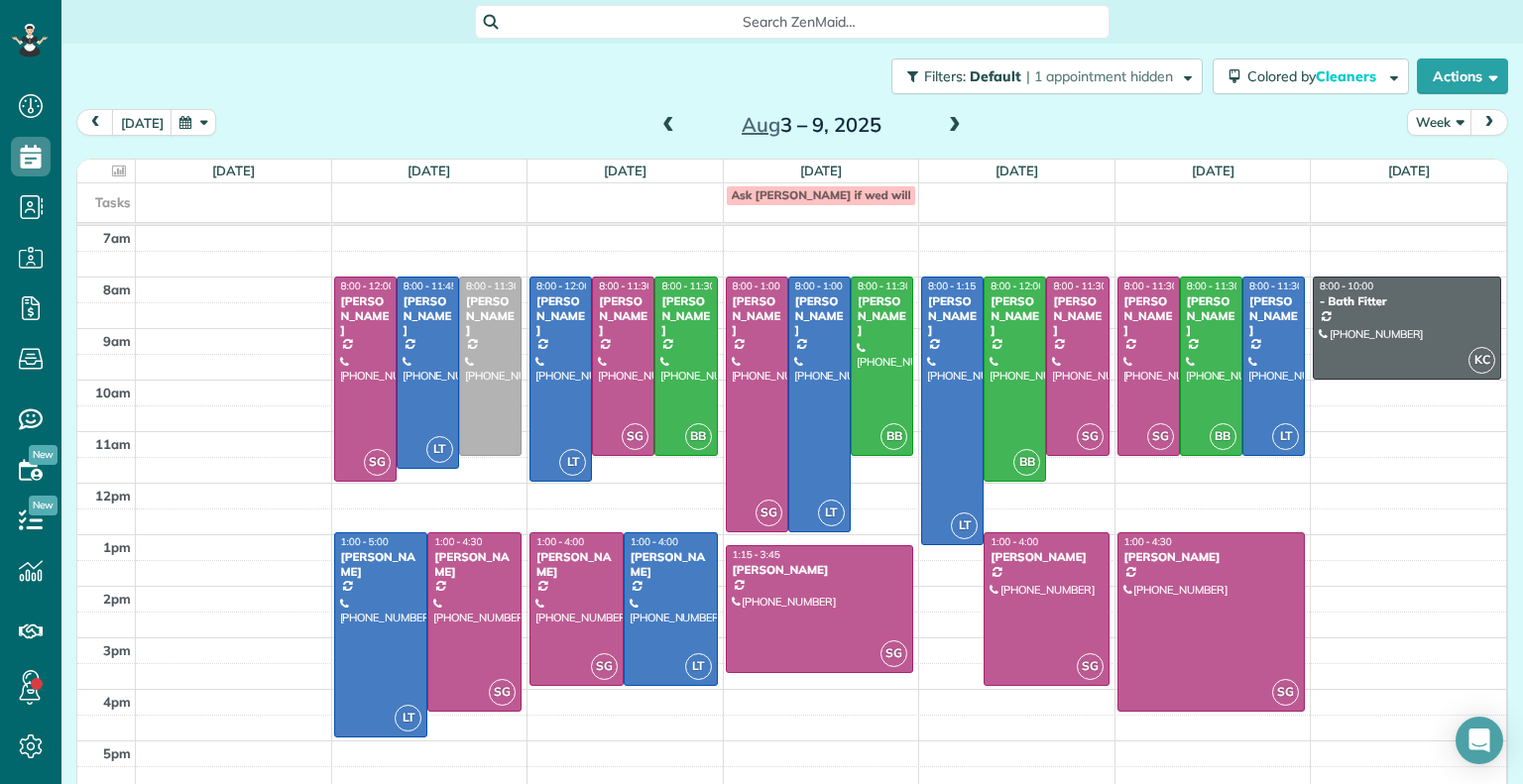 click at bounding box center [955, 126] 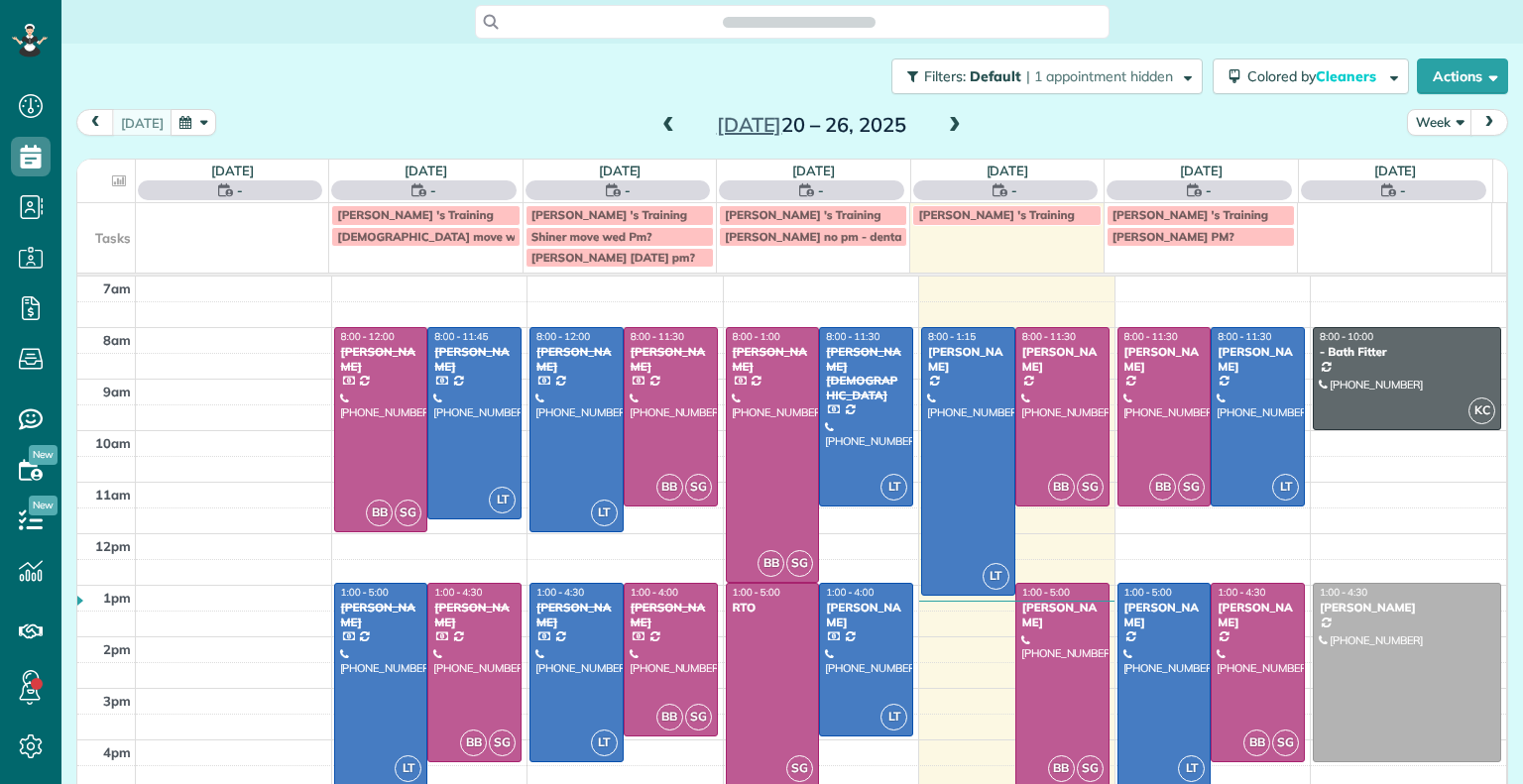 scroll, scrollTop: 0, scrollLeft: 0, axis: both 